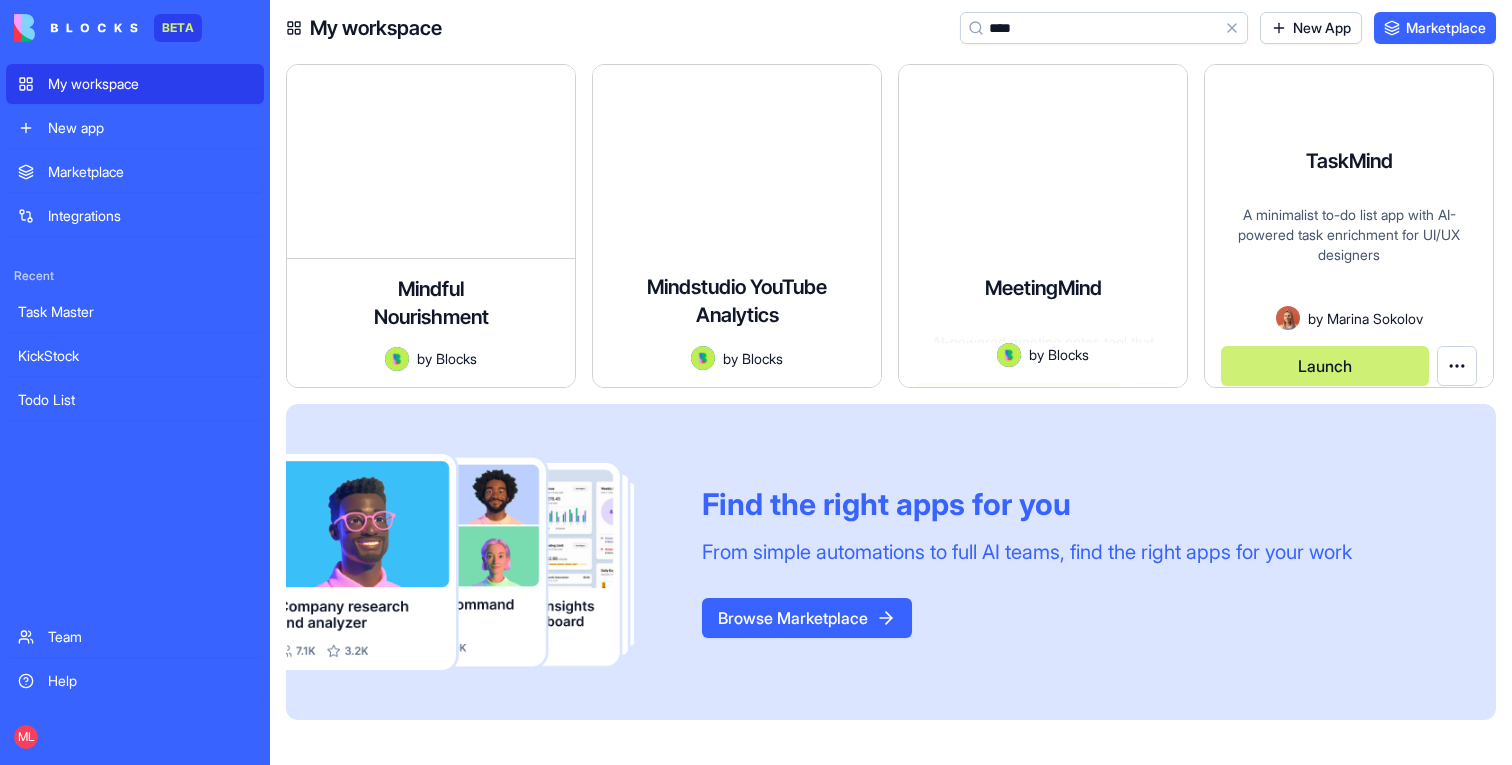 scroll, scrollTop: 0, scrollLeft: 0, axis: both 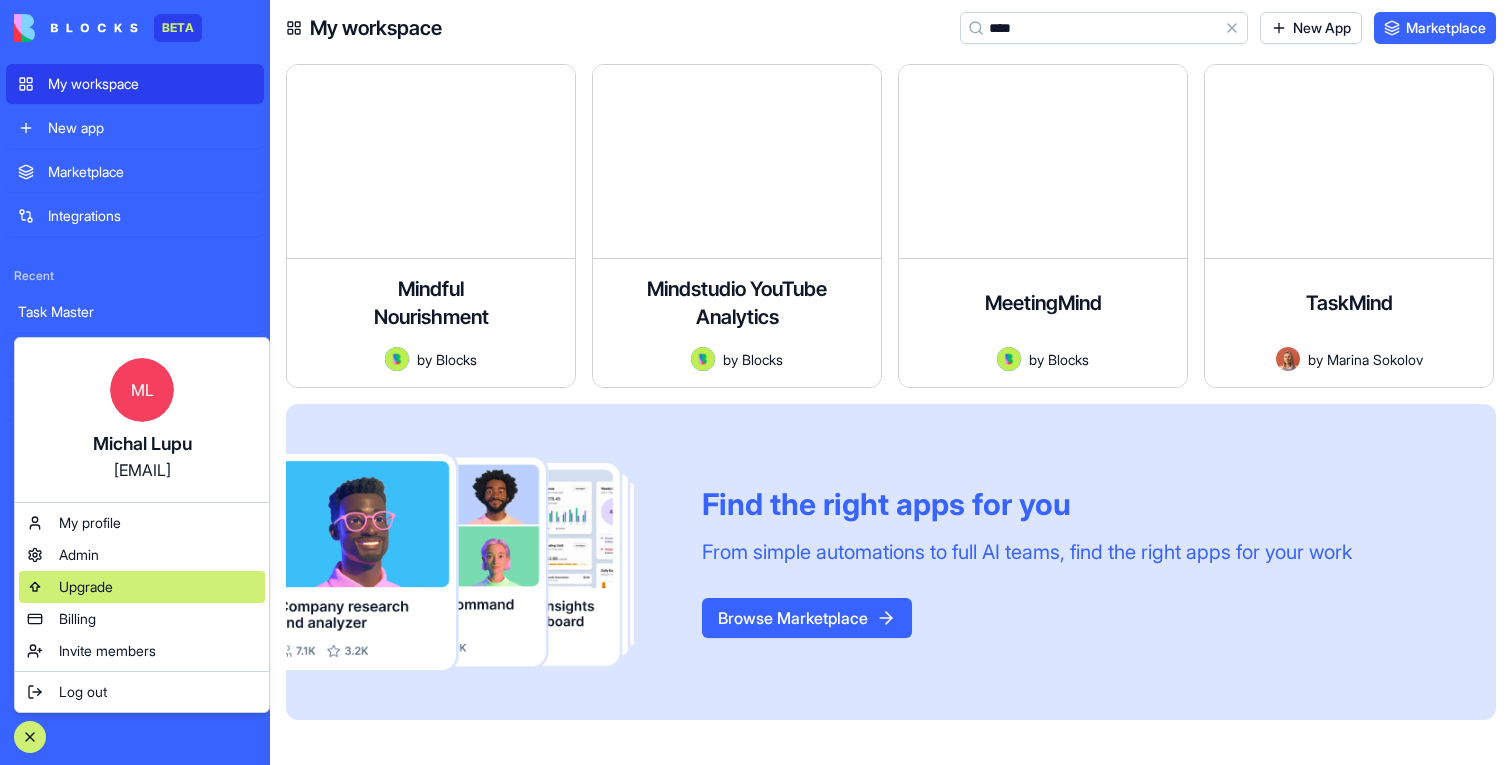 click on "Upgrade" at bounding box center [86, 587] 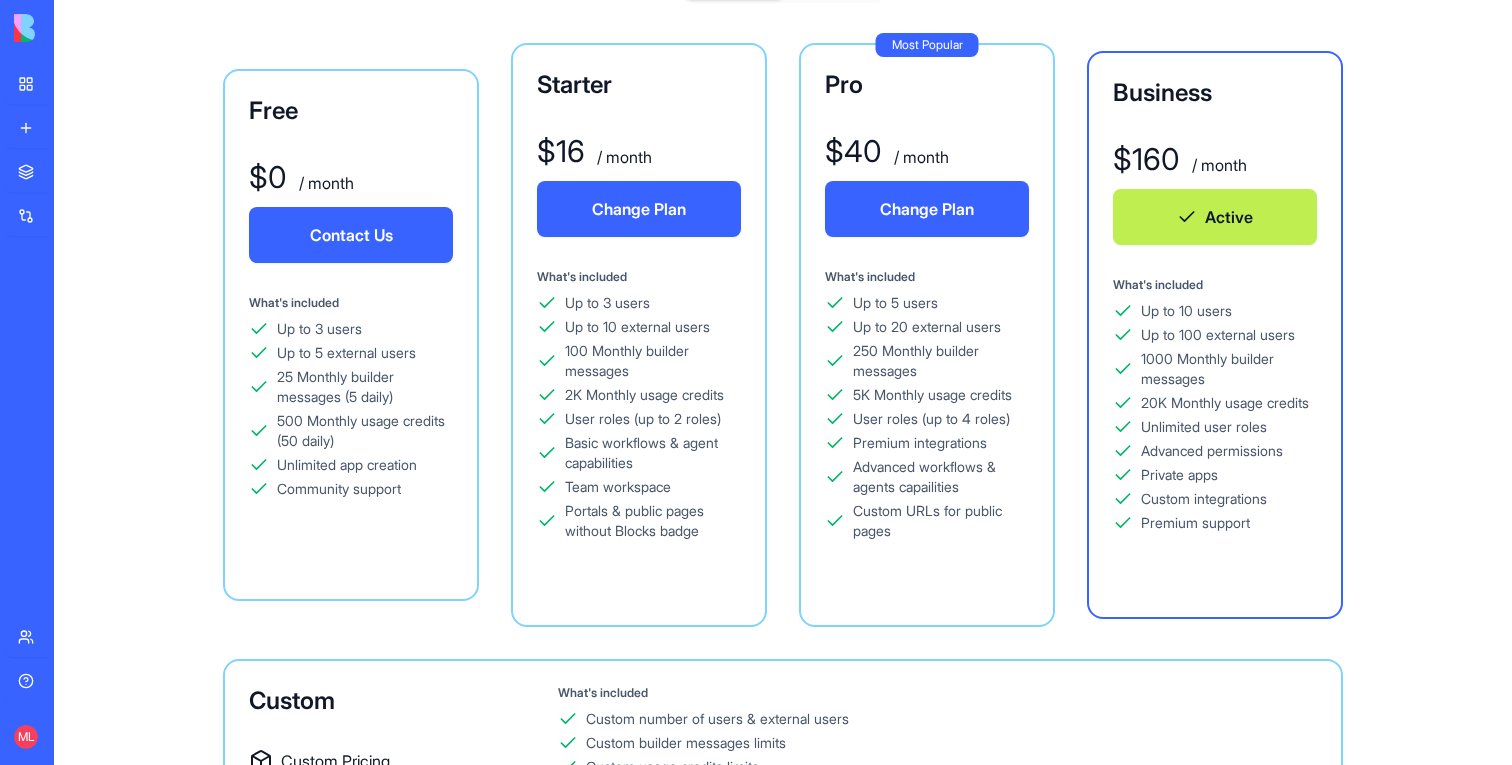 scroll, scrollTop: 368, scrollLeft: 0, axis: vertical 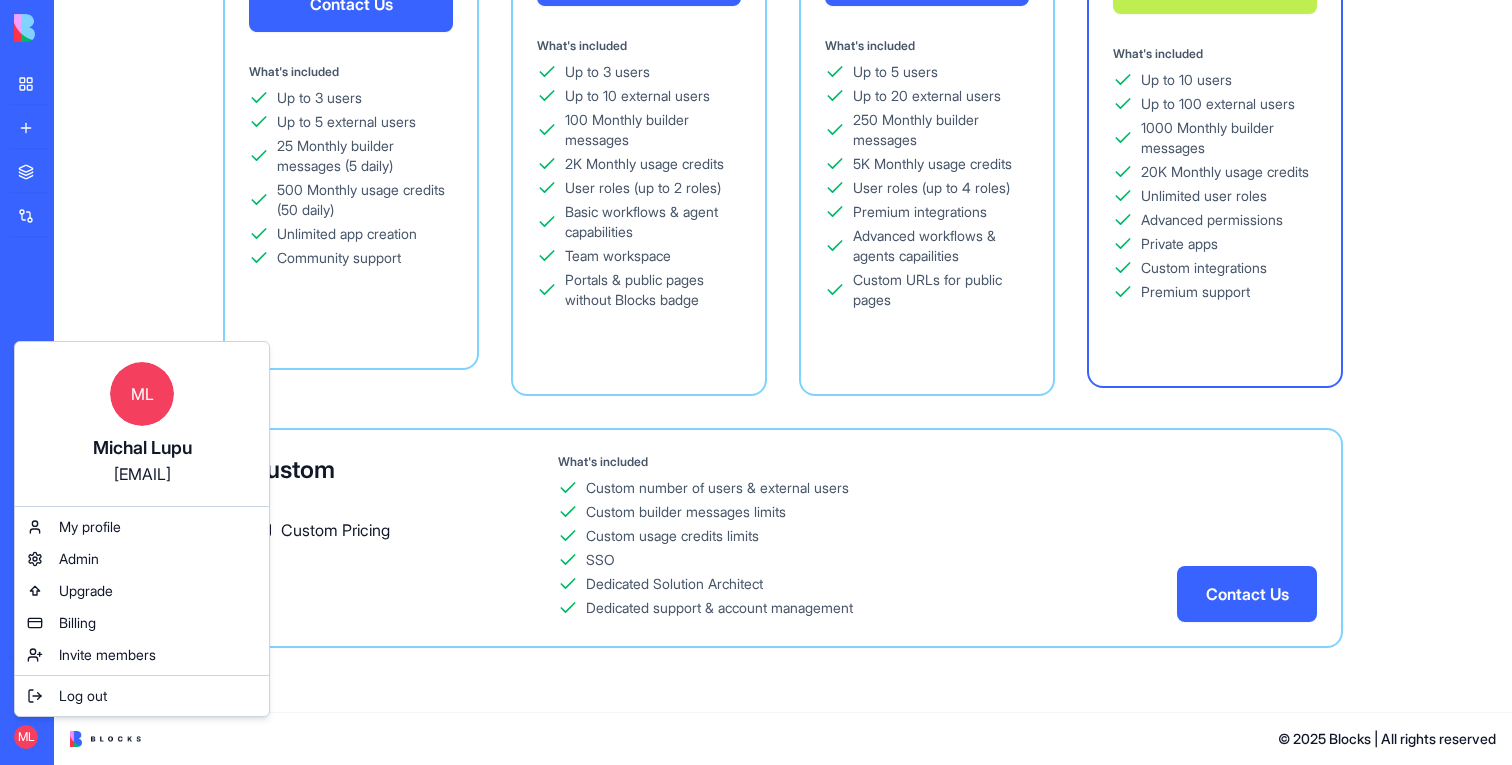 click on "BETA My workspace New app Marketplace Integrations Recent Task Master KickStock Todo List Team Help ML AI tools and teammates that enhance your work Yearly  (20% off) Monthly Free $ 0   / month Contact Us What's included Up to 3 users  Up to 5 external users 25 Monthly builder messages (5 daily) 500 Monthly usage credits (50 daily) Unlimited app creation Community support Starter $ 16   / month Change Plan What's included Up to 3 users  Up to 10 external users 100 Monthly builder messages 2K Monthly usage credits User roles (up to 2 roles) Basic workflows & agent capabilities Team workspace  Portals & public pages without Blocks badge Most Popular Pro $ 40   / month Change Plan What's included Up to 5 users  Up to 20 external users 250 Monthly builder messages 5K Monthly usage credits User roles (up to 4 roles)  Premium integrations Advanced workflows & agents capailities Custom URLs for public pages Business $ 160   / month Active What's included Up to 10 users  Up to 100 external users Private apps SSO" at bounding box center (756, 382) 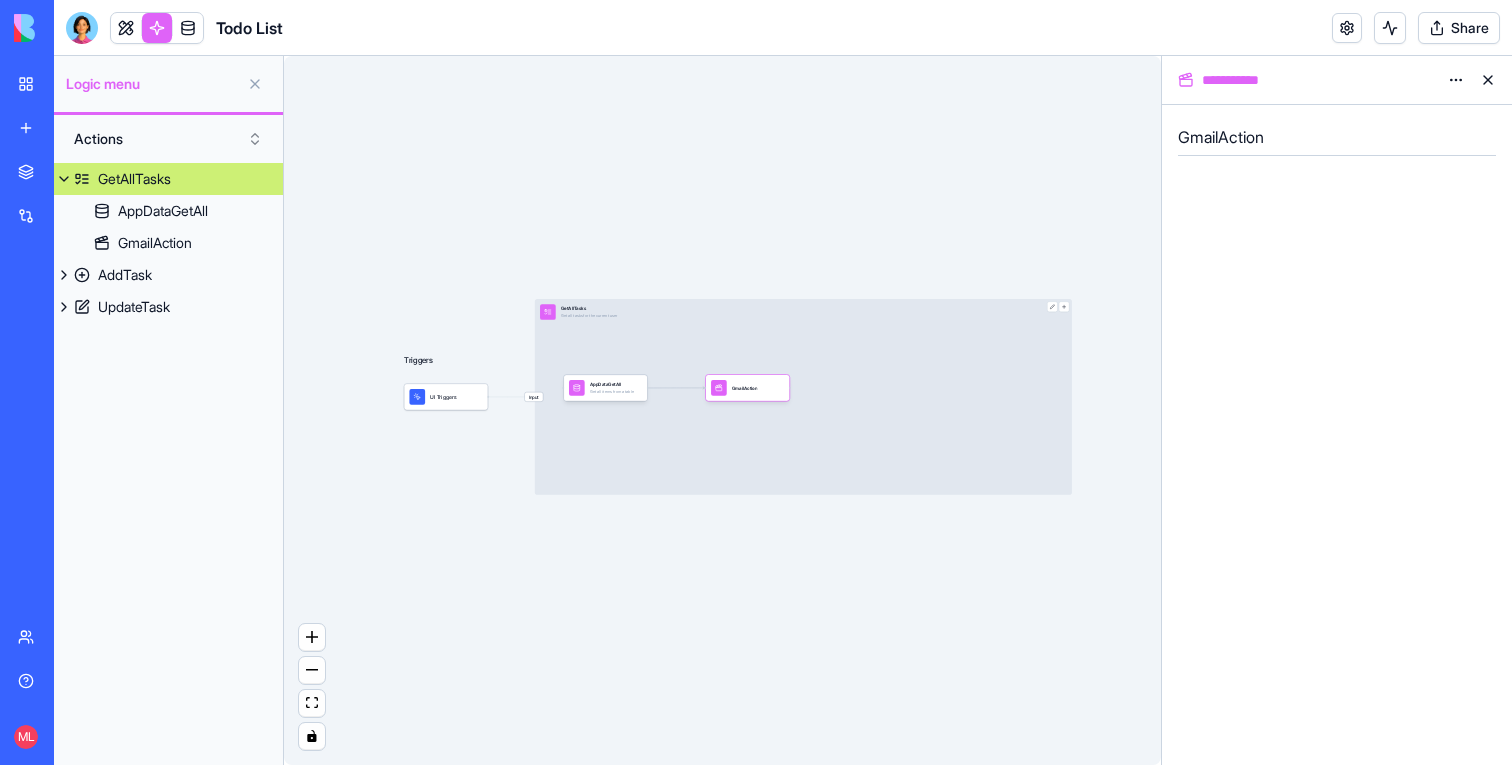 scroll, scrollTop: 0, scrollLeft: 0, axis: both 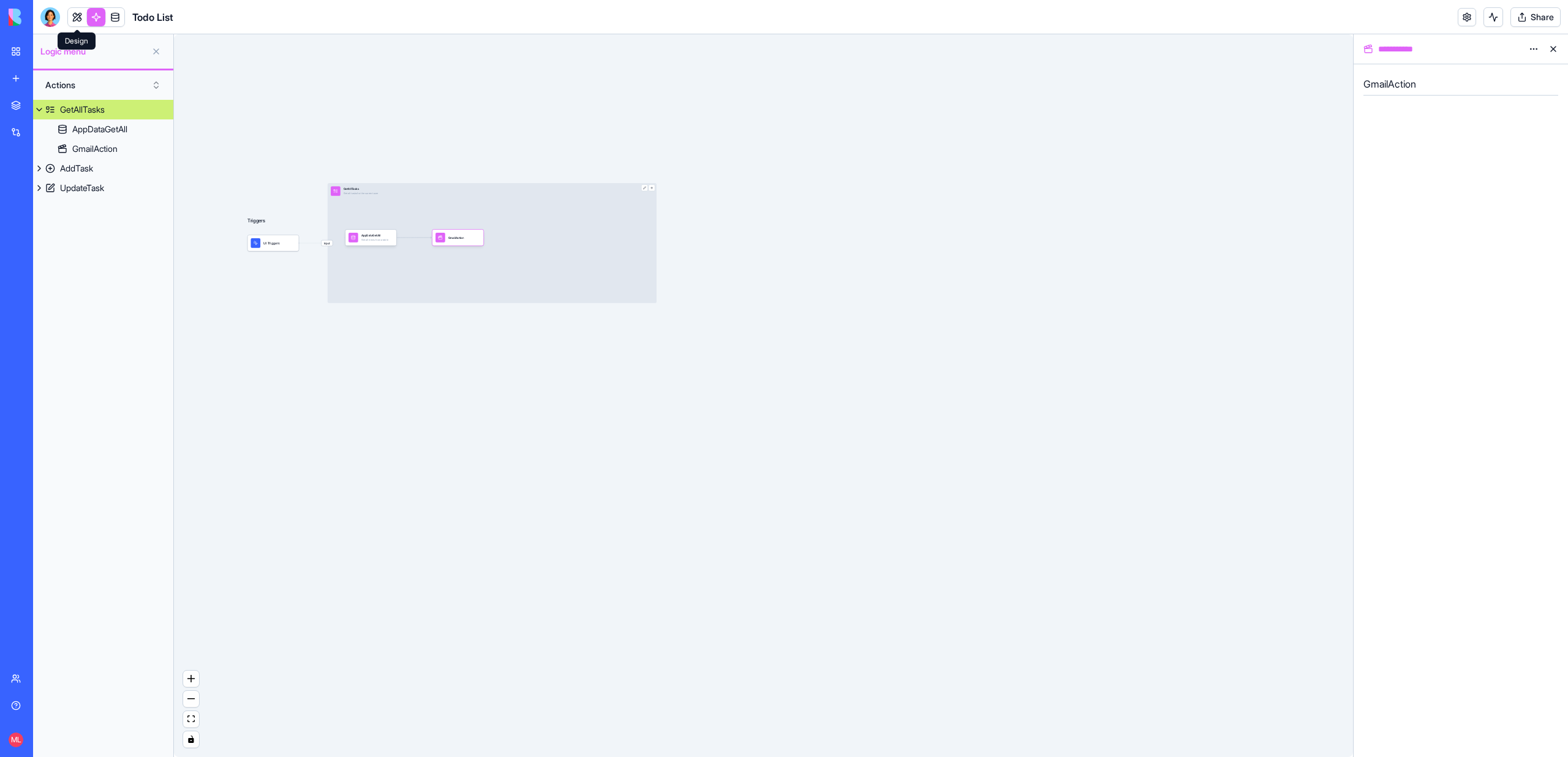 click at bounding box center [77, 17] 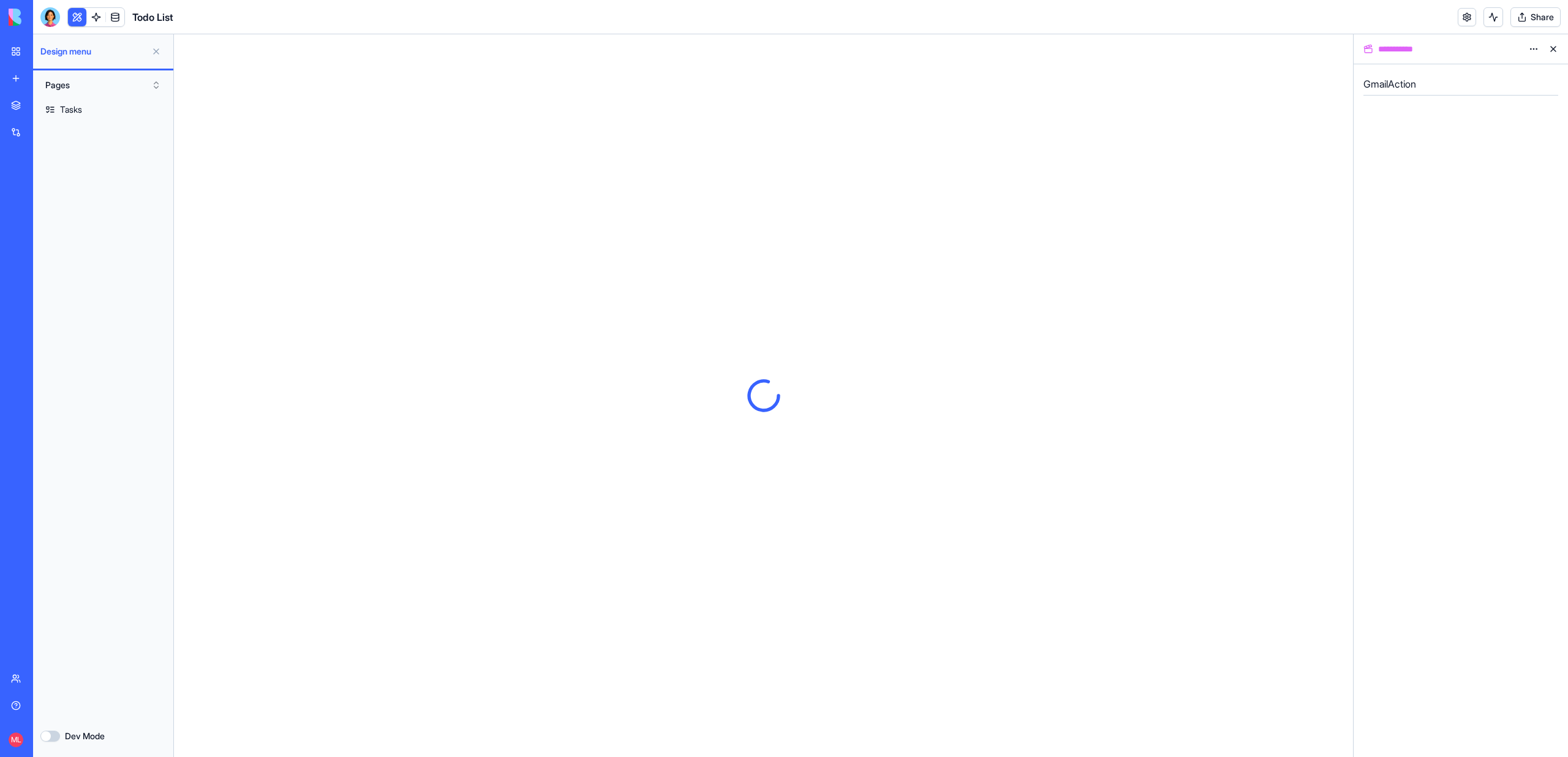 scroll, scrollTop: 0, scrollLeft: 0, axis: both 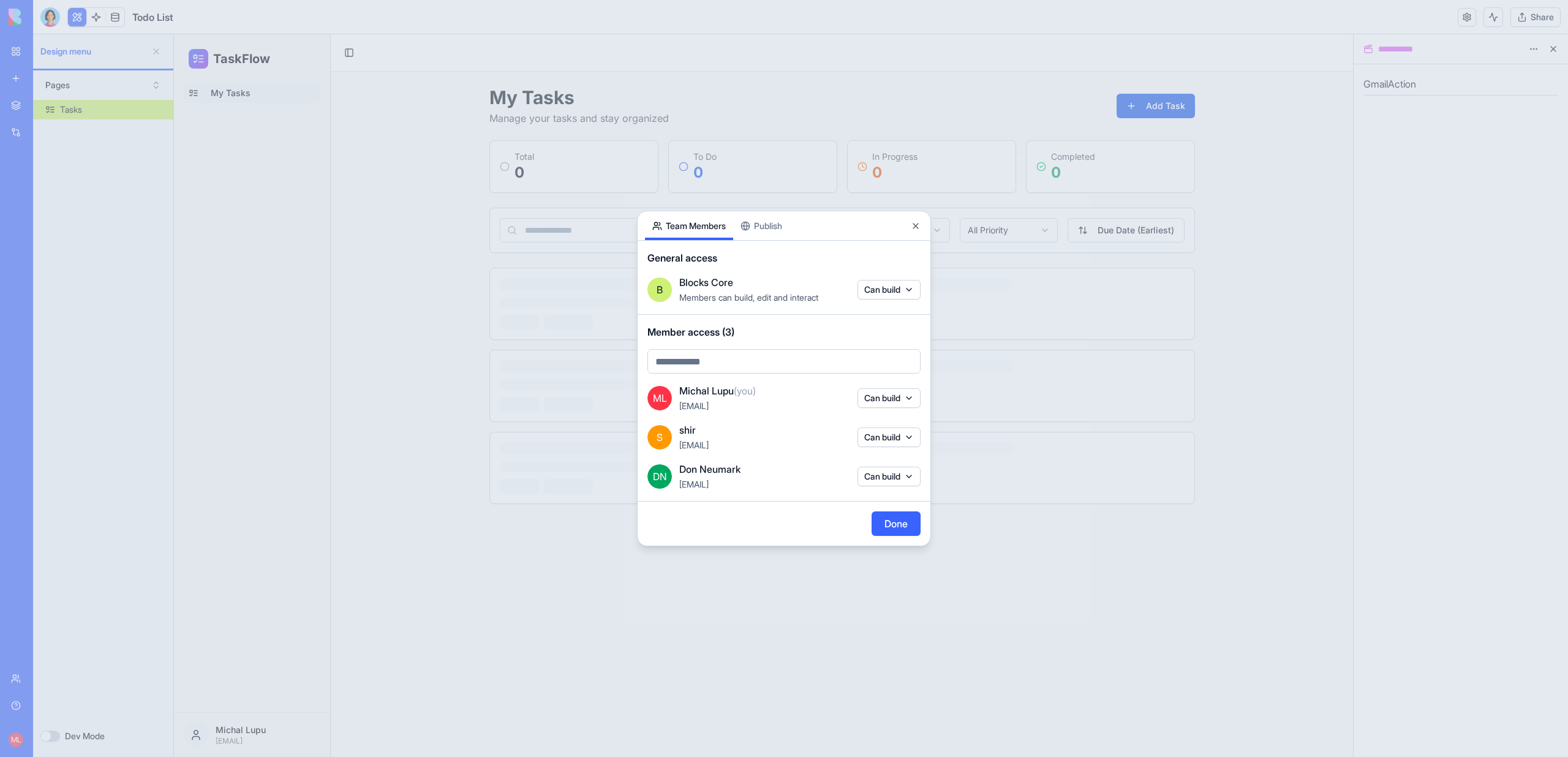 click on "Publish" at bounding box center (761, 225) 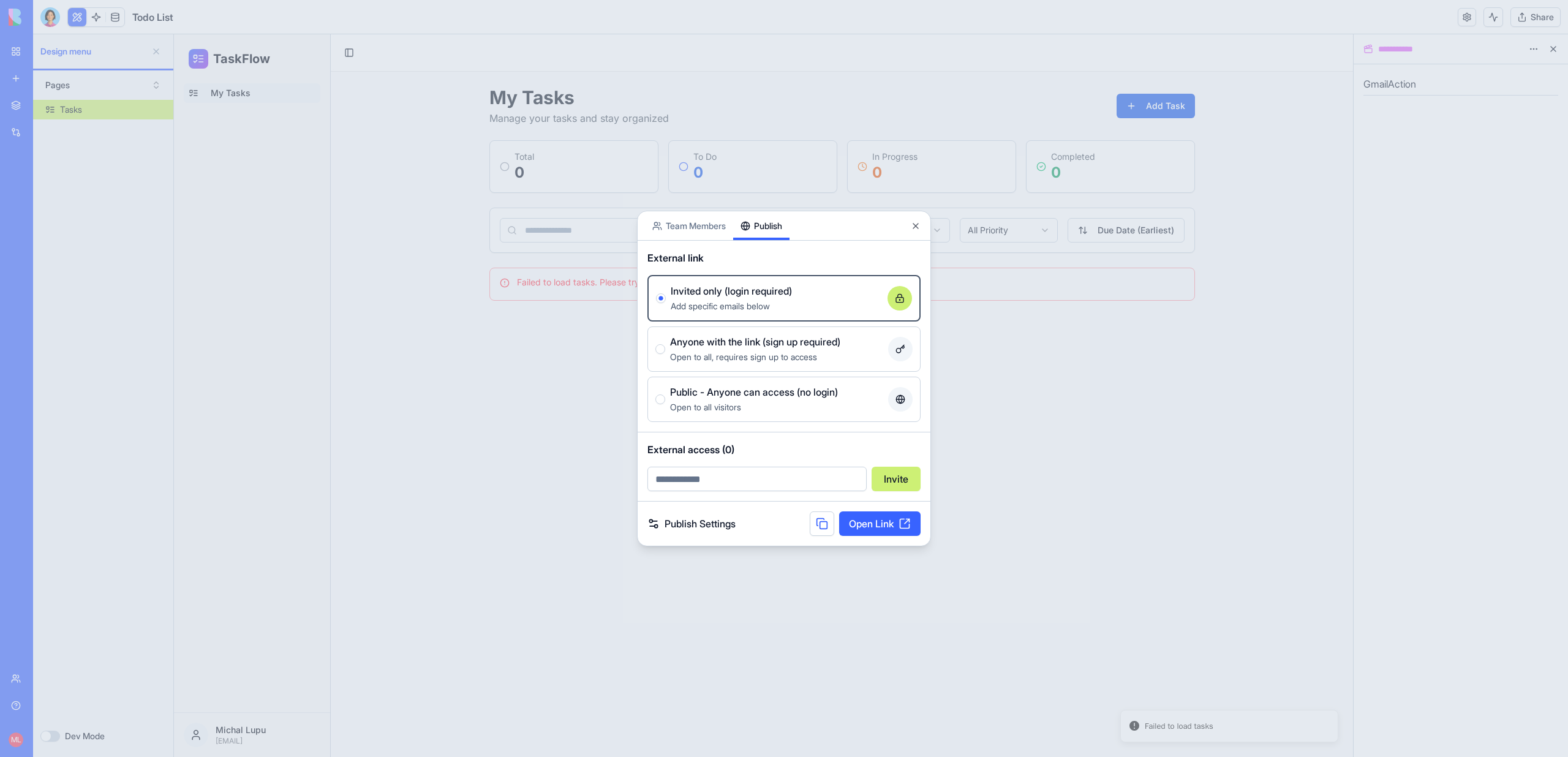 click on "Open to all visitors" at bounding box center [777, 407] 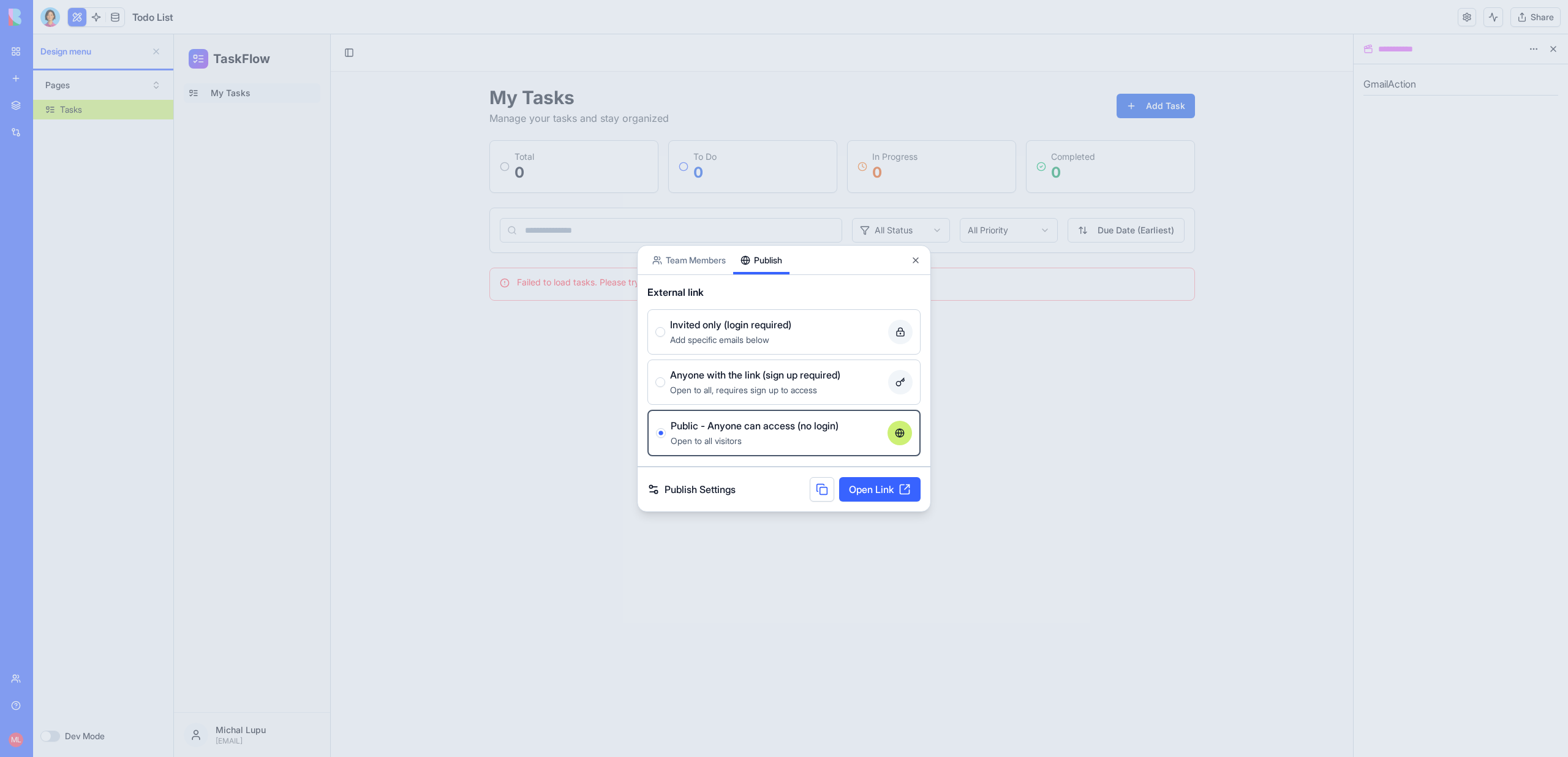 click on "Publish Settings" at bounding box center (692, 489) 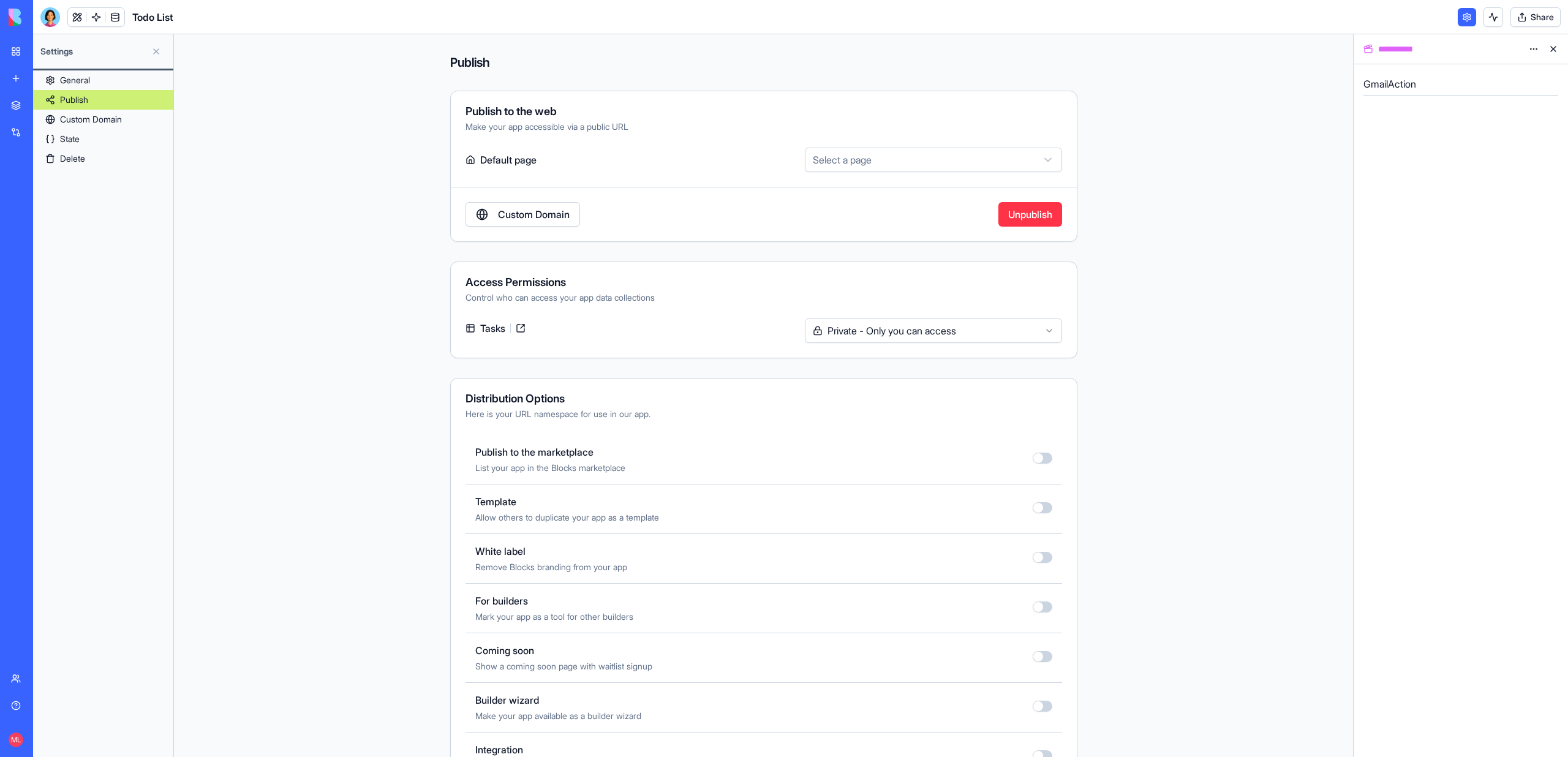 click on "**********" at bounding box center (784, 378) 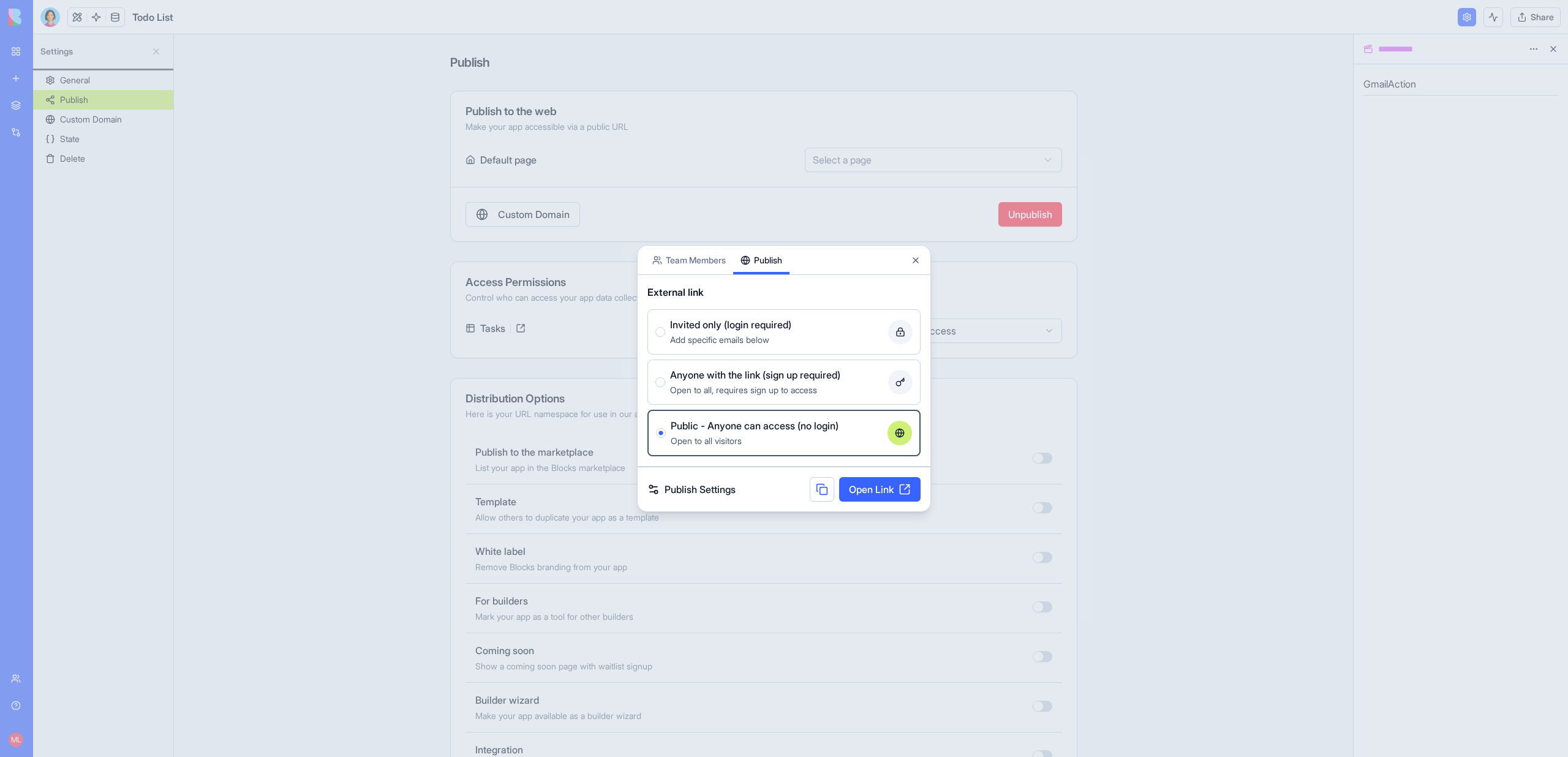 click at bounding box center [784, 378] 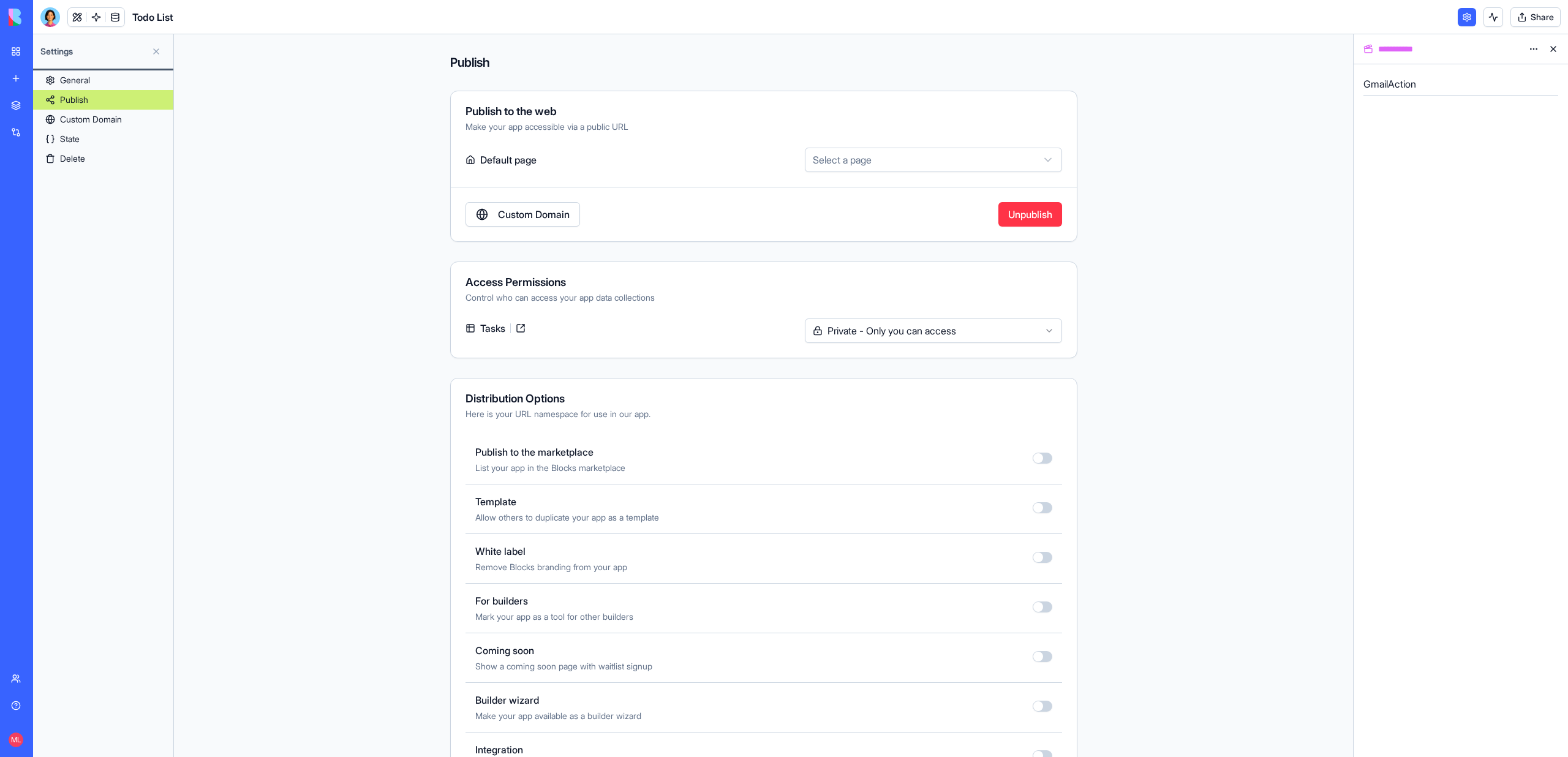 click on "Share" at bounding box center (1536, 17) 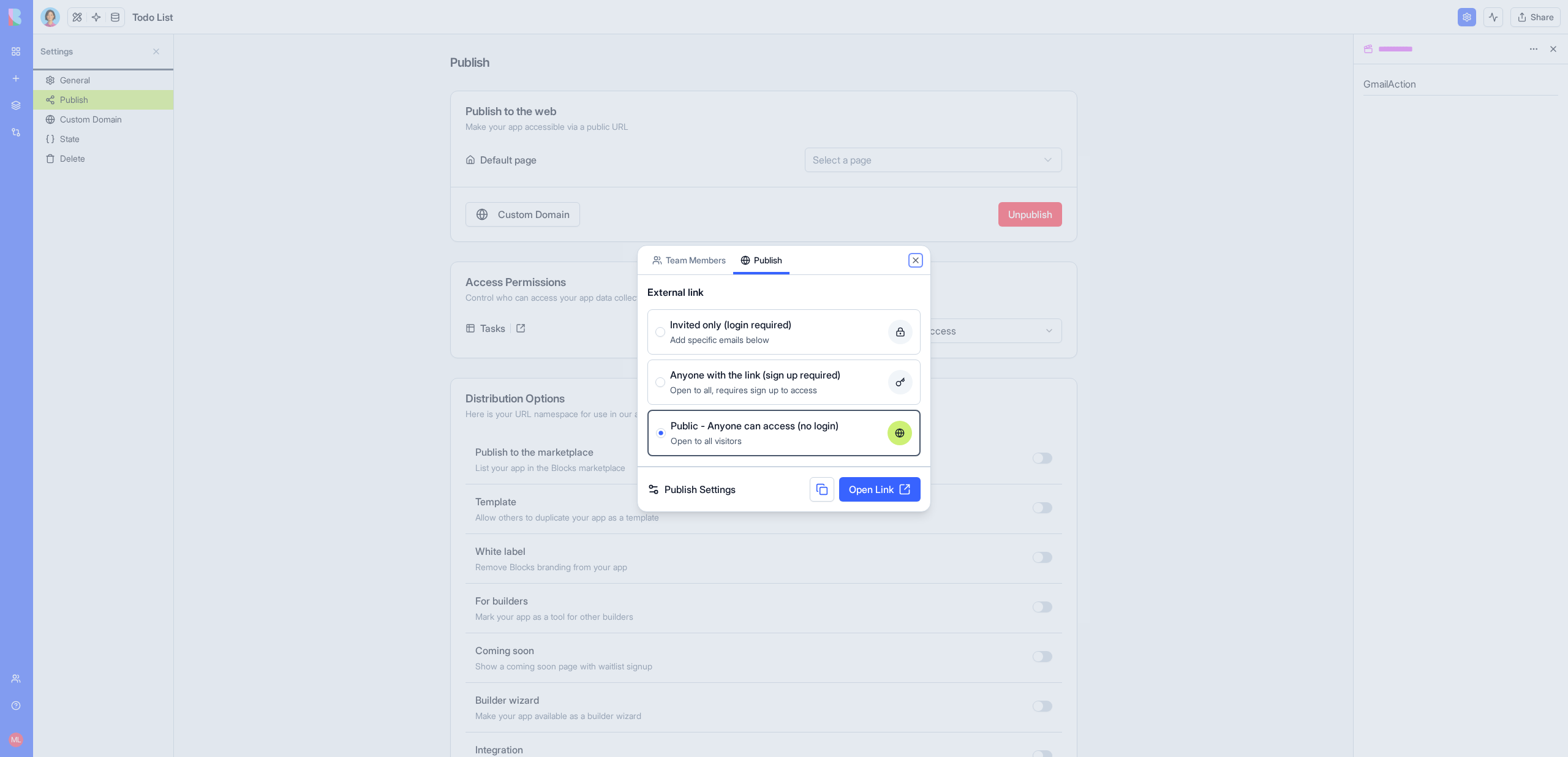 click on "Close" at bounding box center (916, 260) 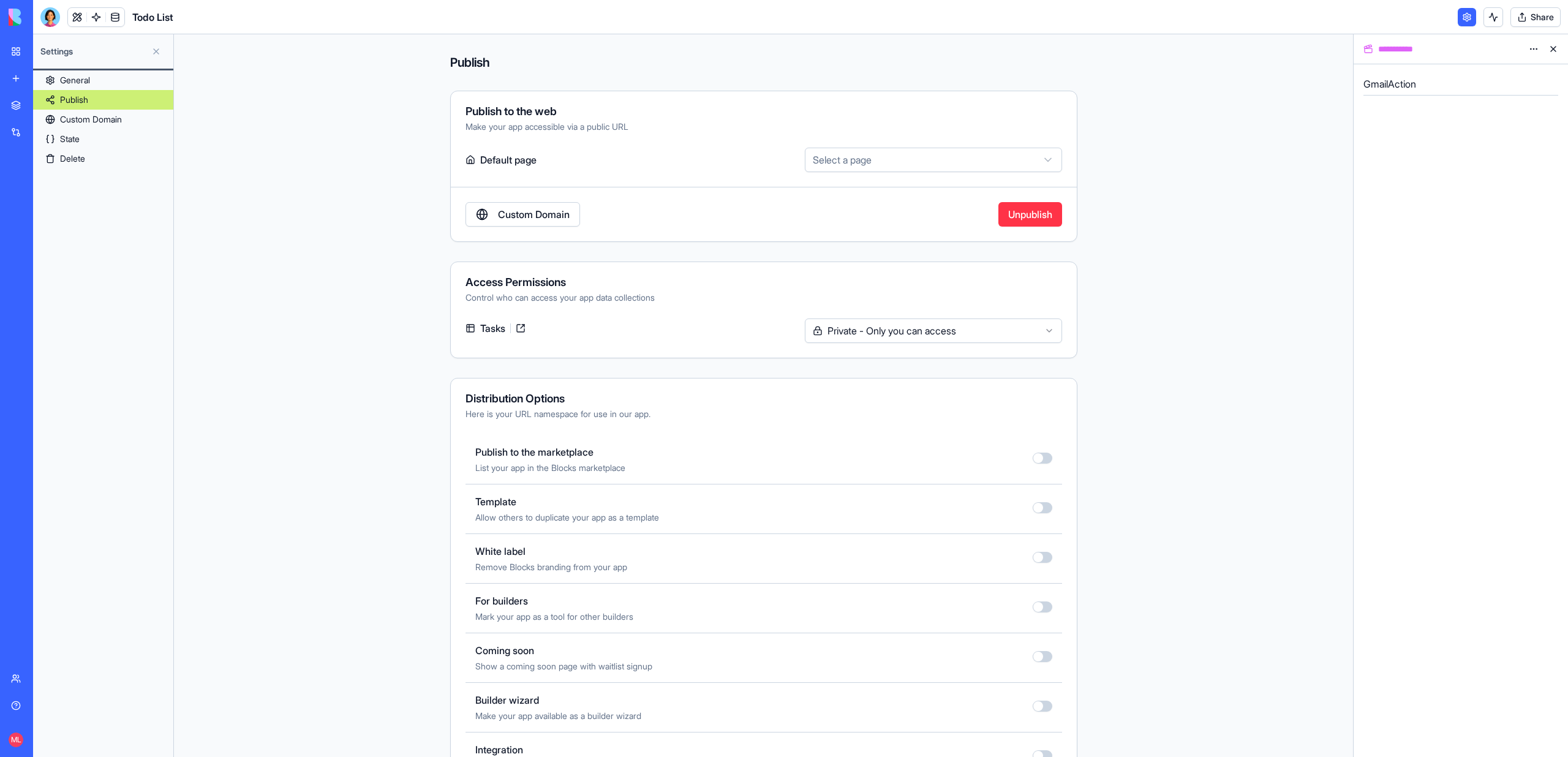 click on "**********" at bounding box center [784, 378] 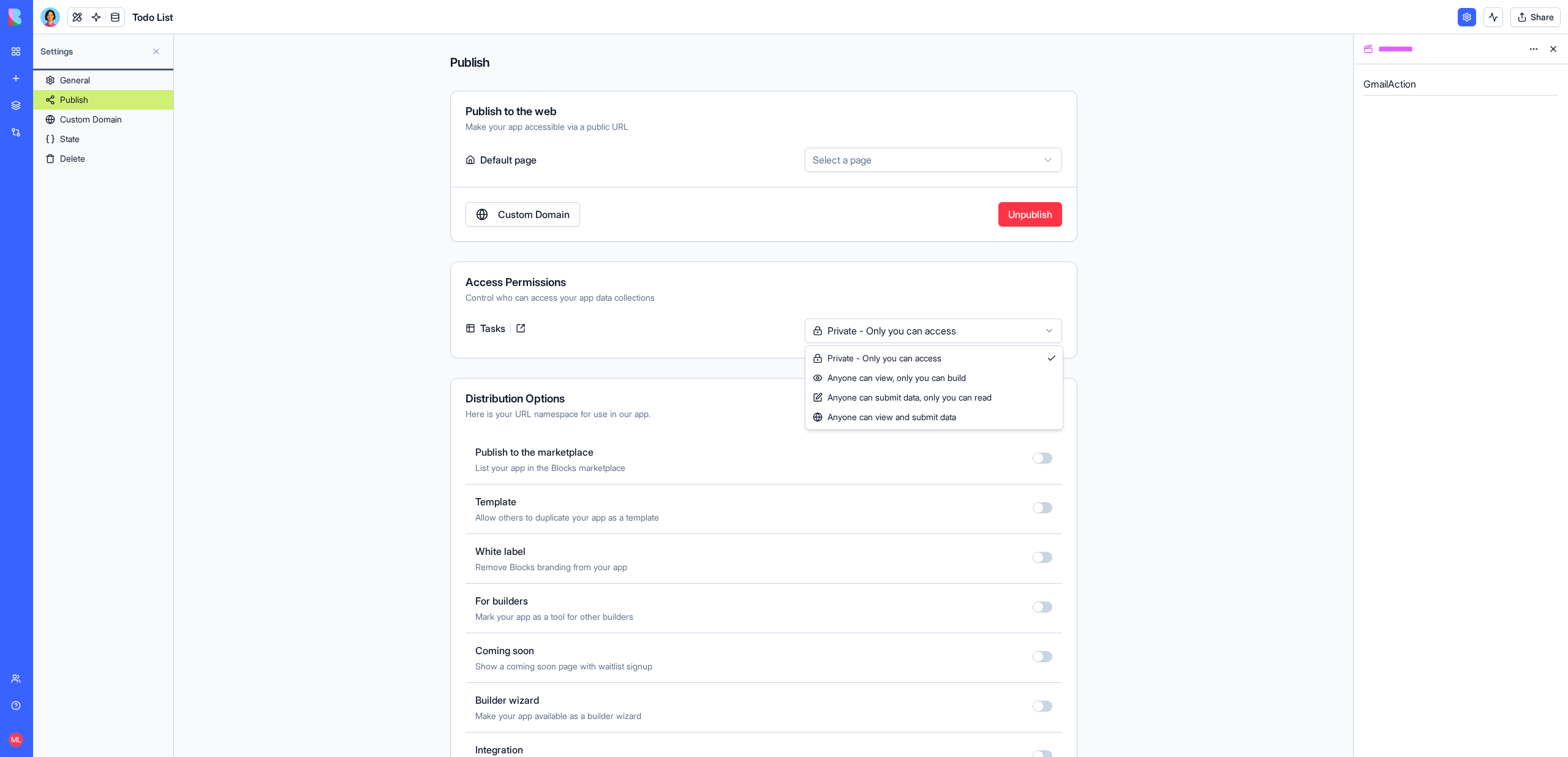 click on "**********" at bounding box center [784, 378] 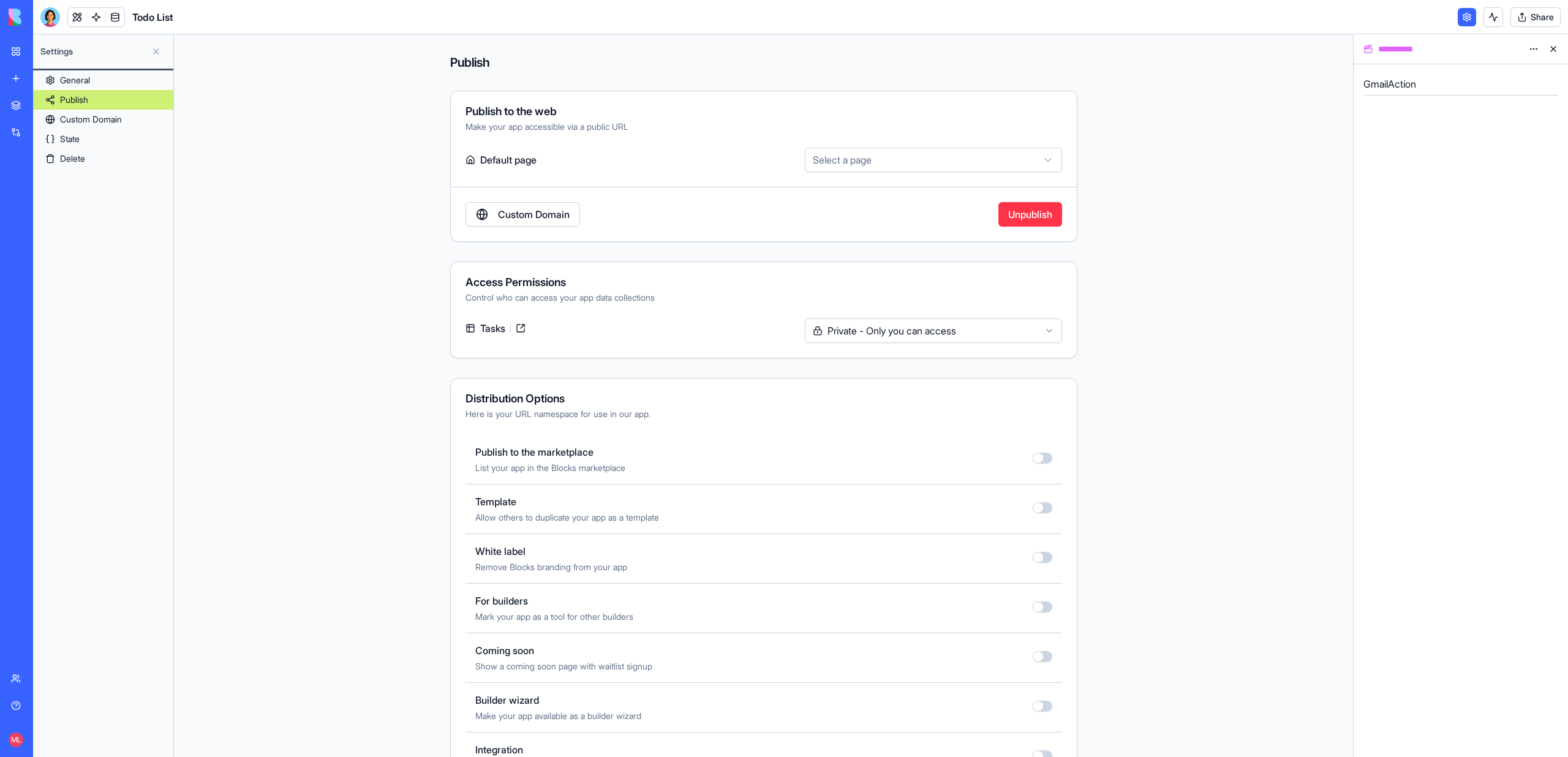 click on "Share" at bounding box center (1536, 17) 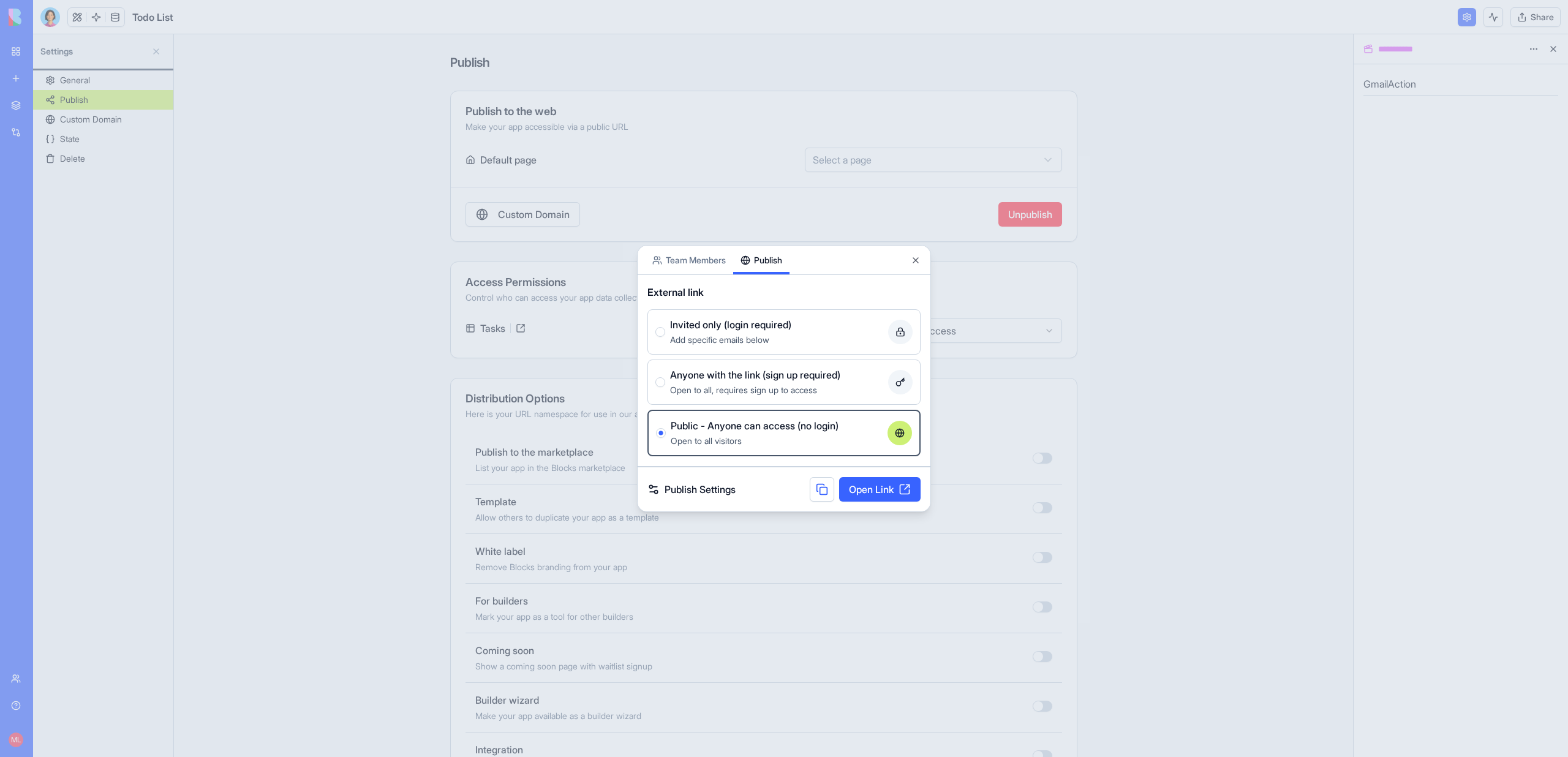 click at bounding box center (784, 378) 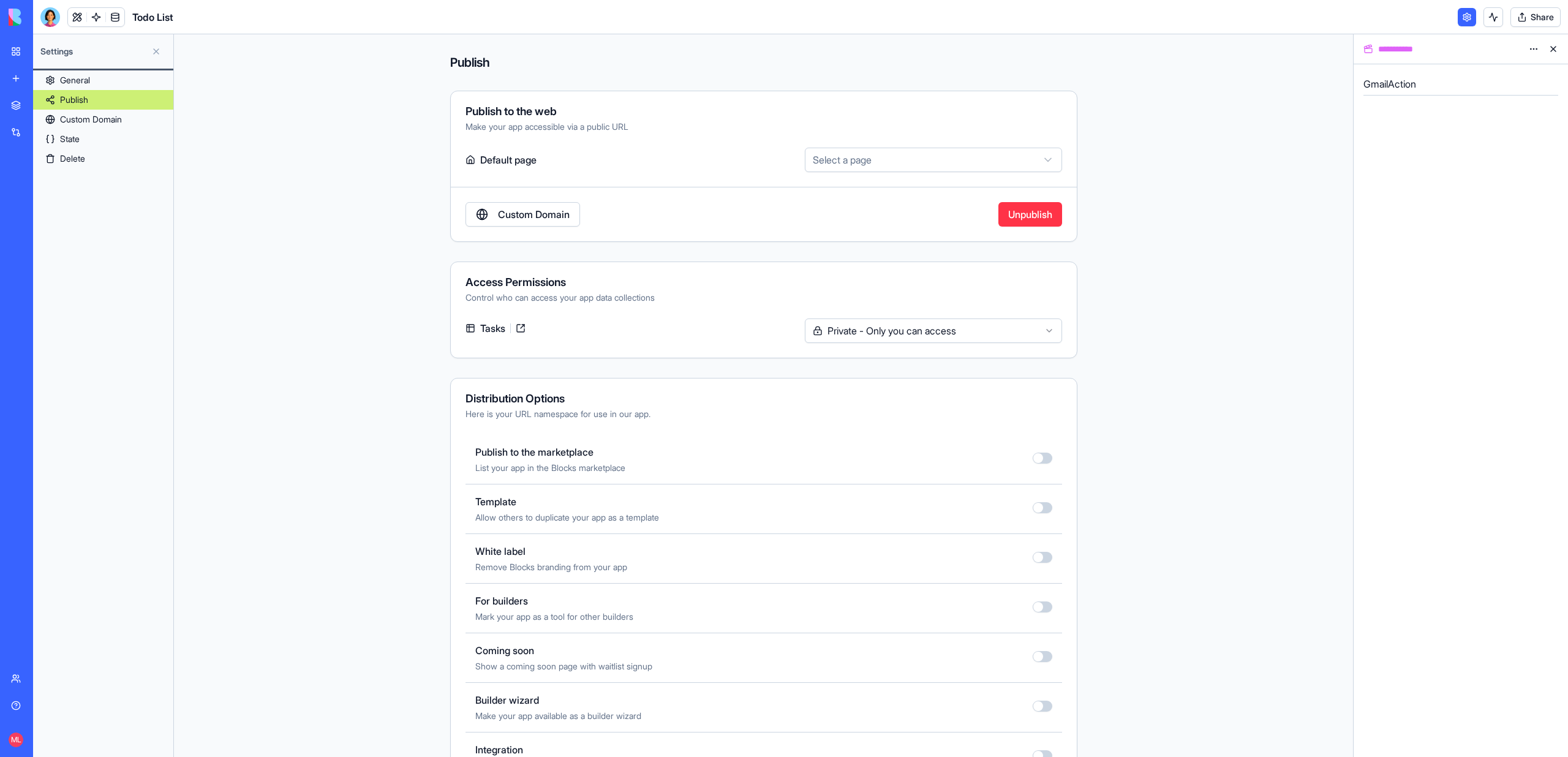 click on "Share" at bounding box center [1536, 17] 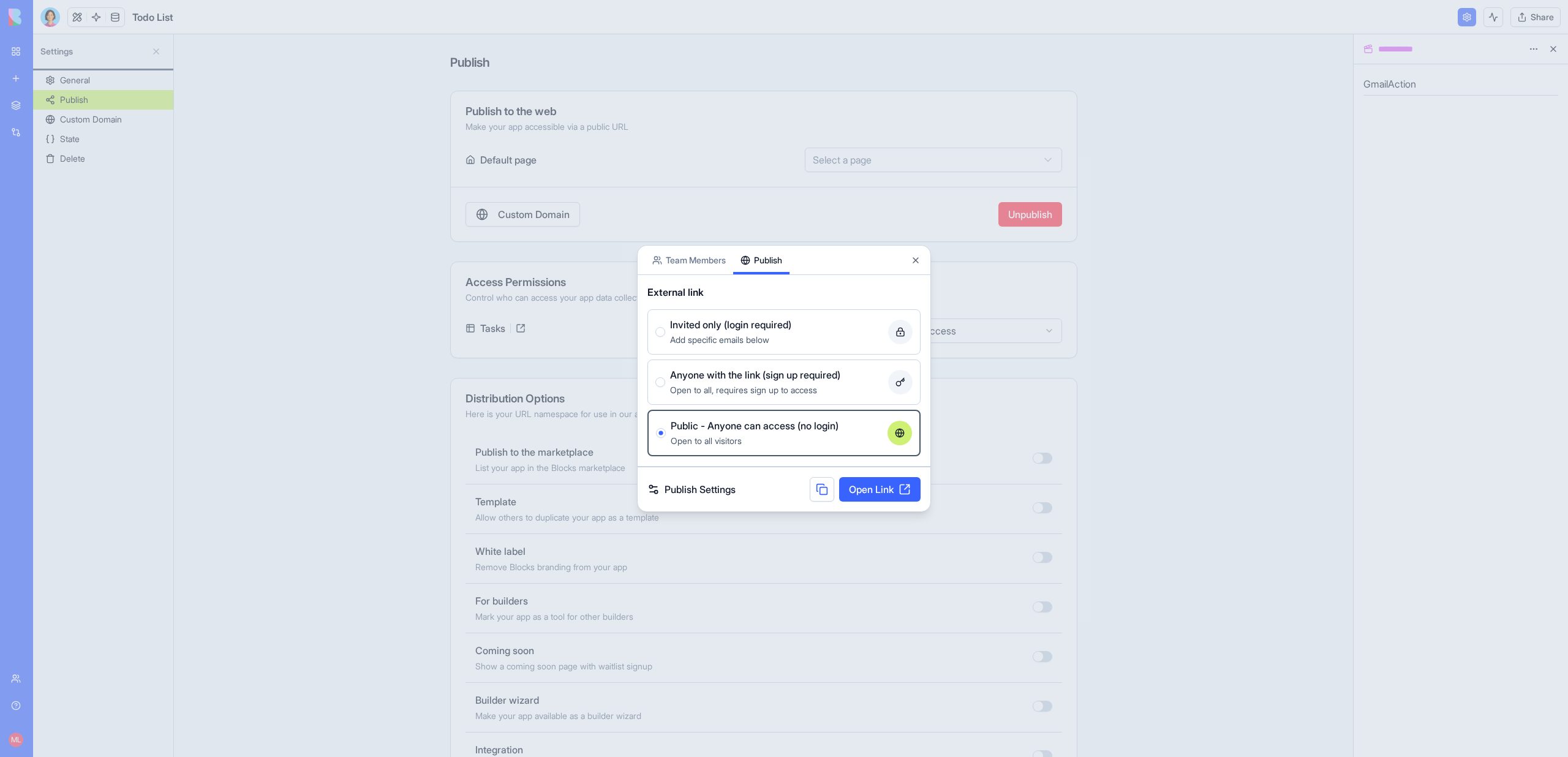 click on "Publish Settings" at bounding box center (692, 489) 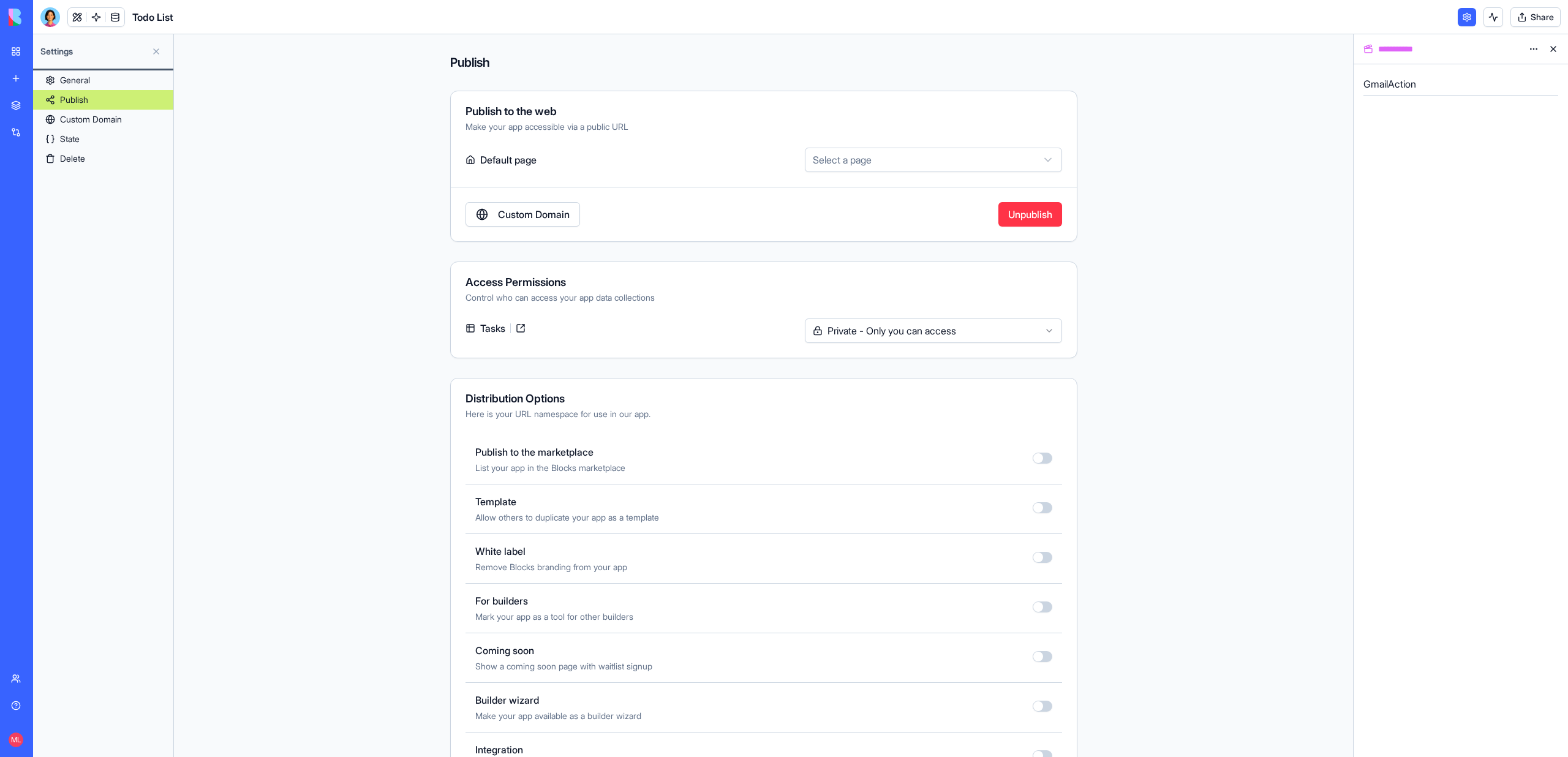 click on "Share" at bounding box center [1536, 17] 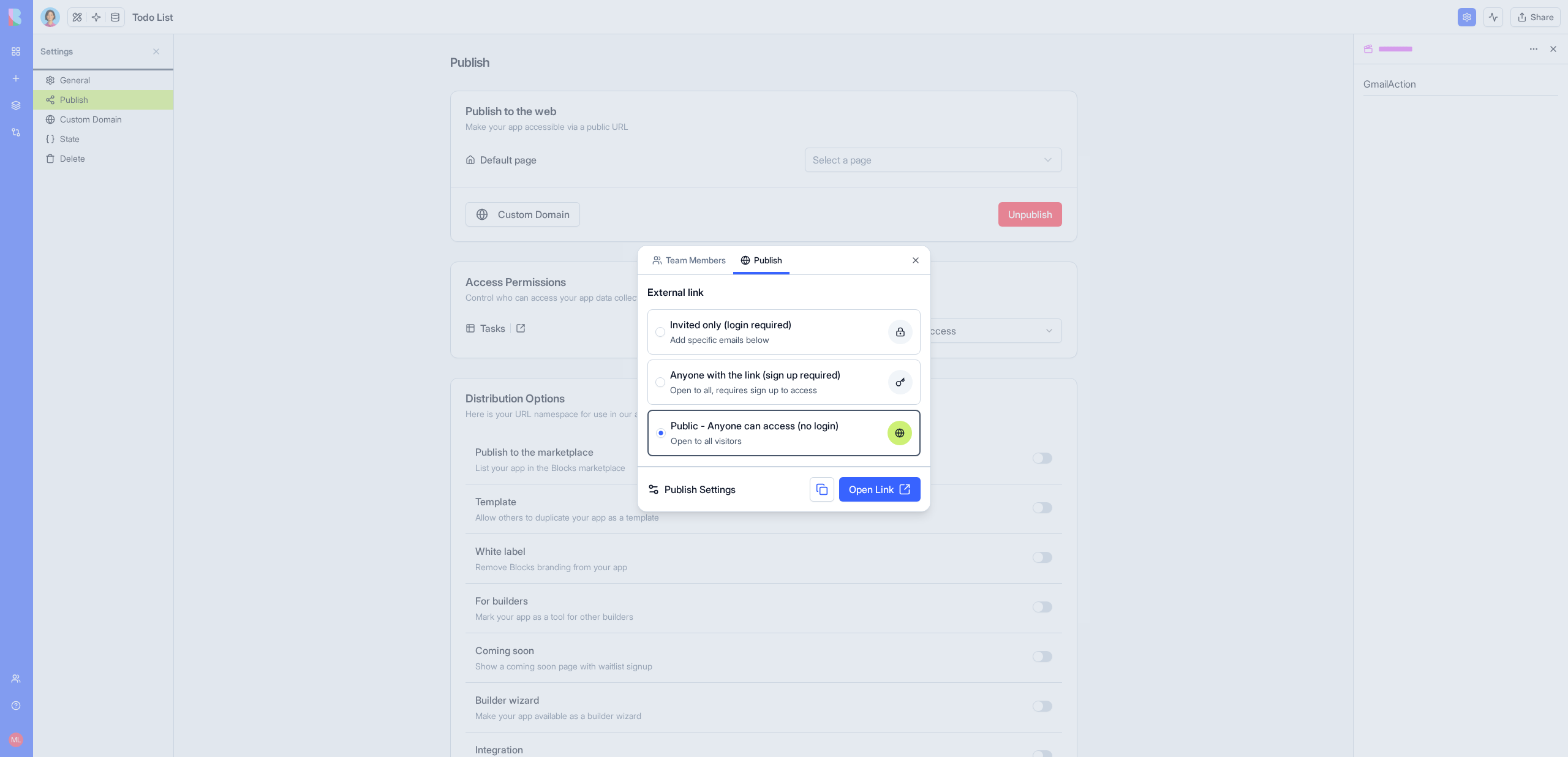 click at bounding box center (784, 378) 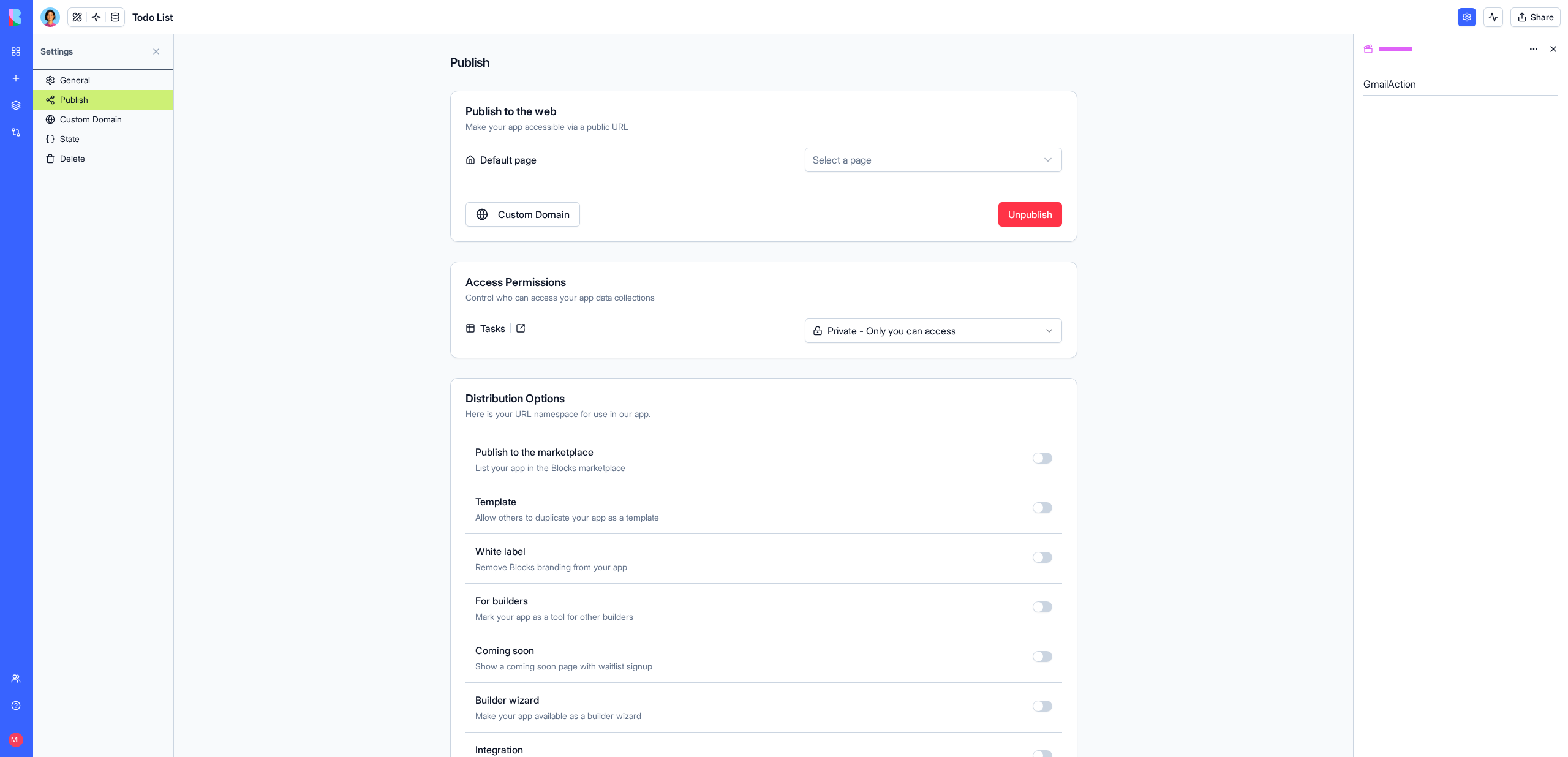 type 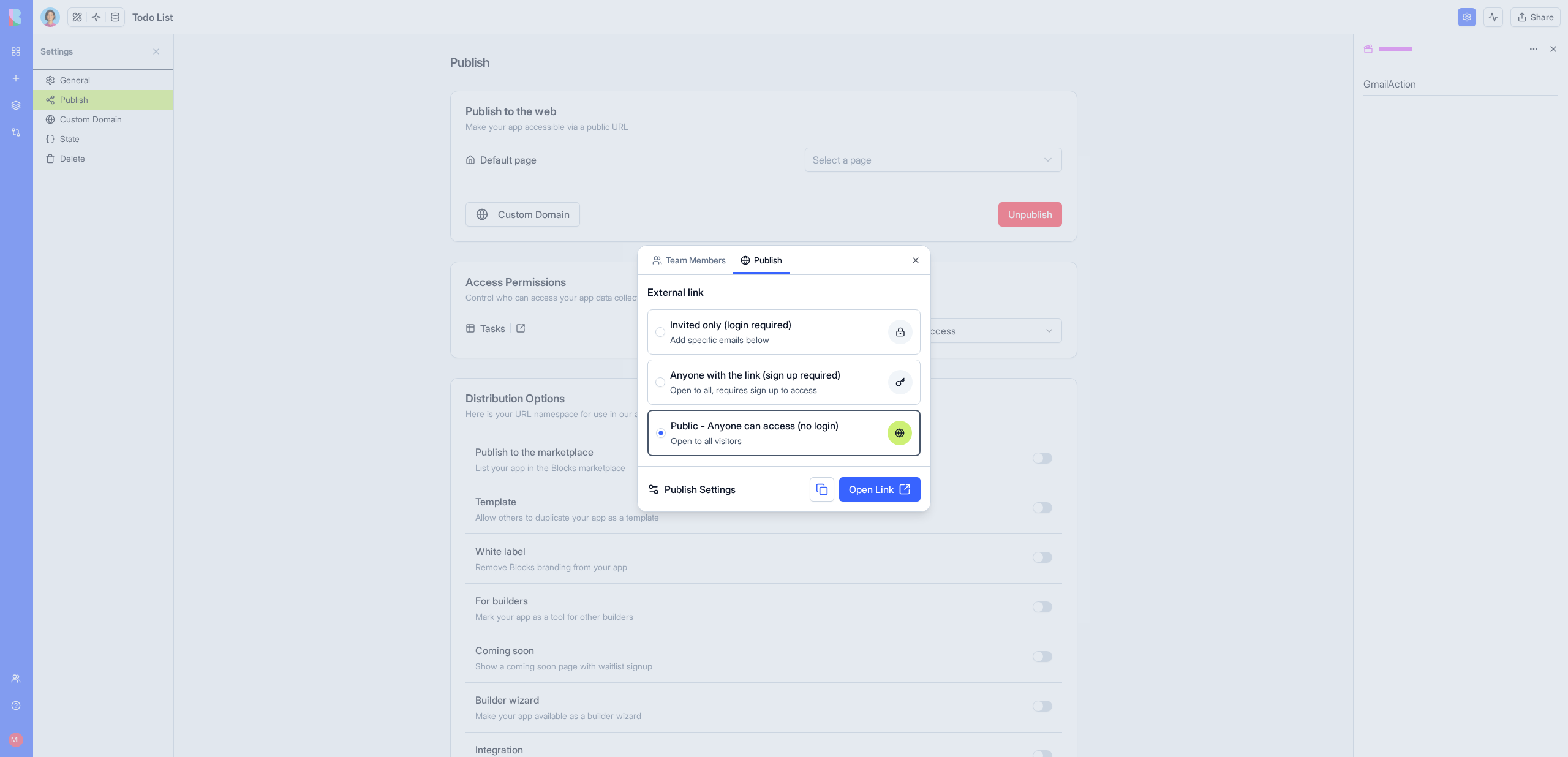 click on "Anyone with the link (sign up required) Open to all, requires sign up to access" at bounding box center (784, 382) 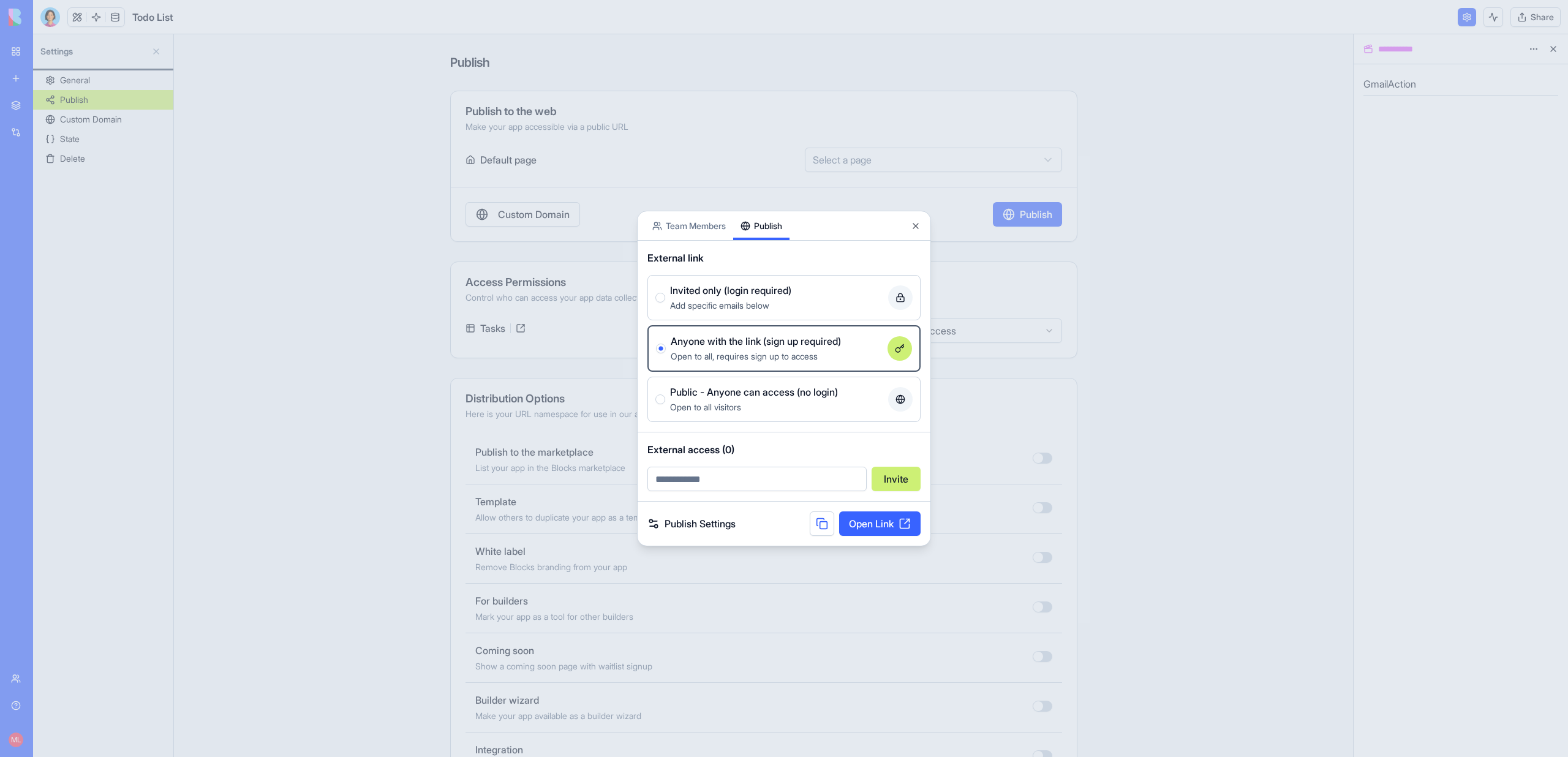click on "Invited only (login required) Add specific emails below" at bounding box center (784, 298) 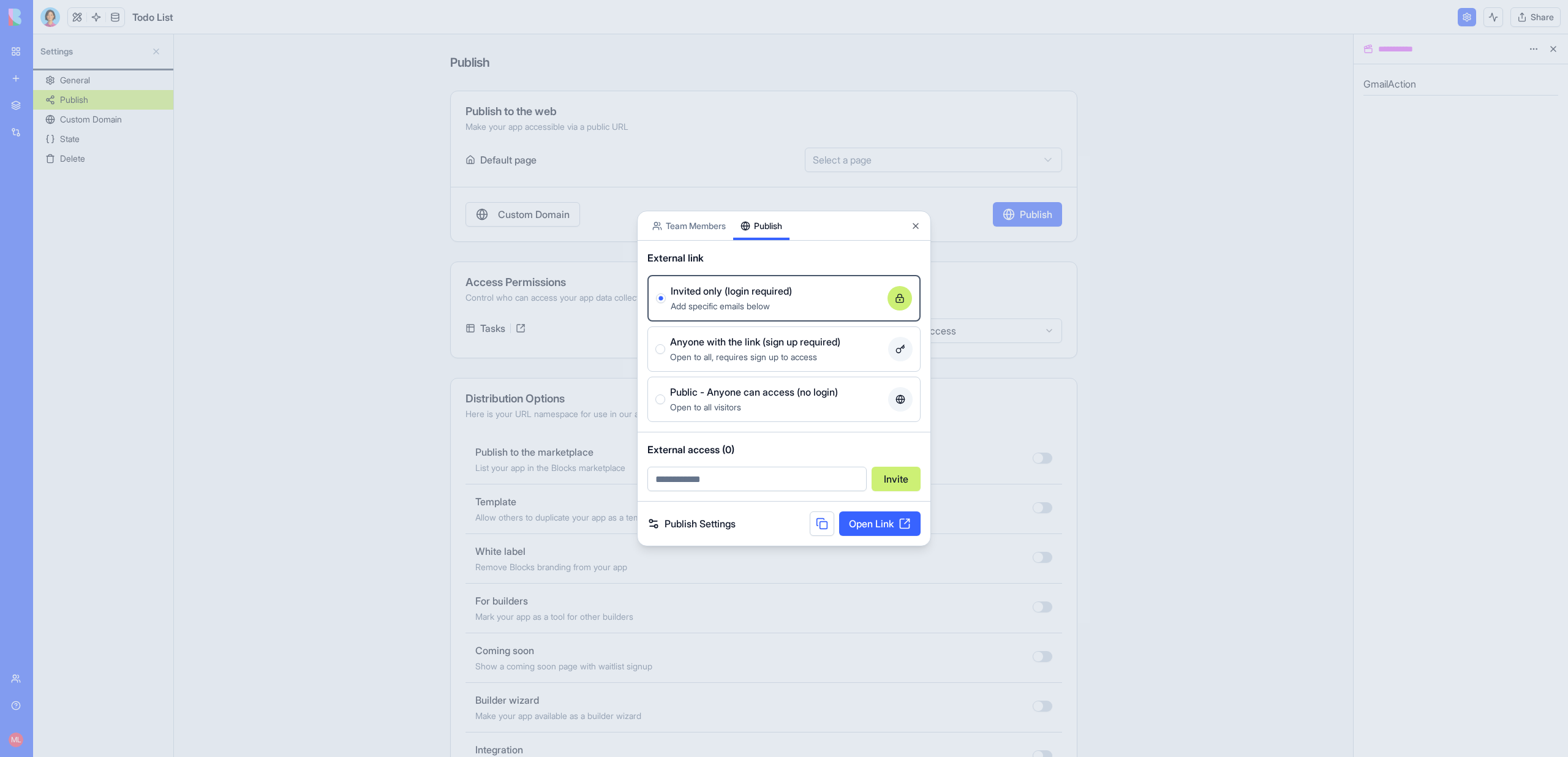 click on "Anyone with the link (sign up required)" at bounding box center [755, 342] 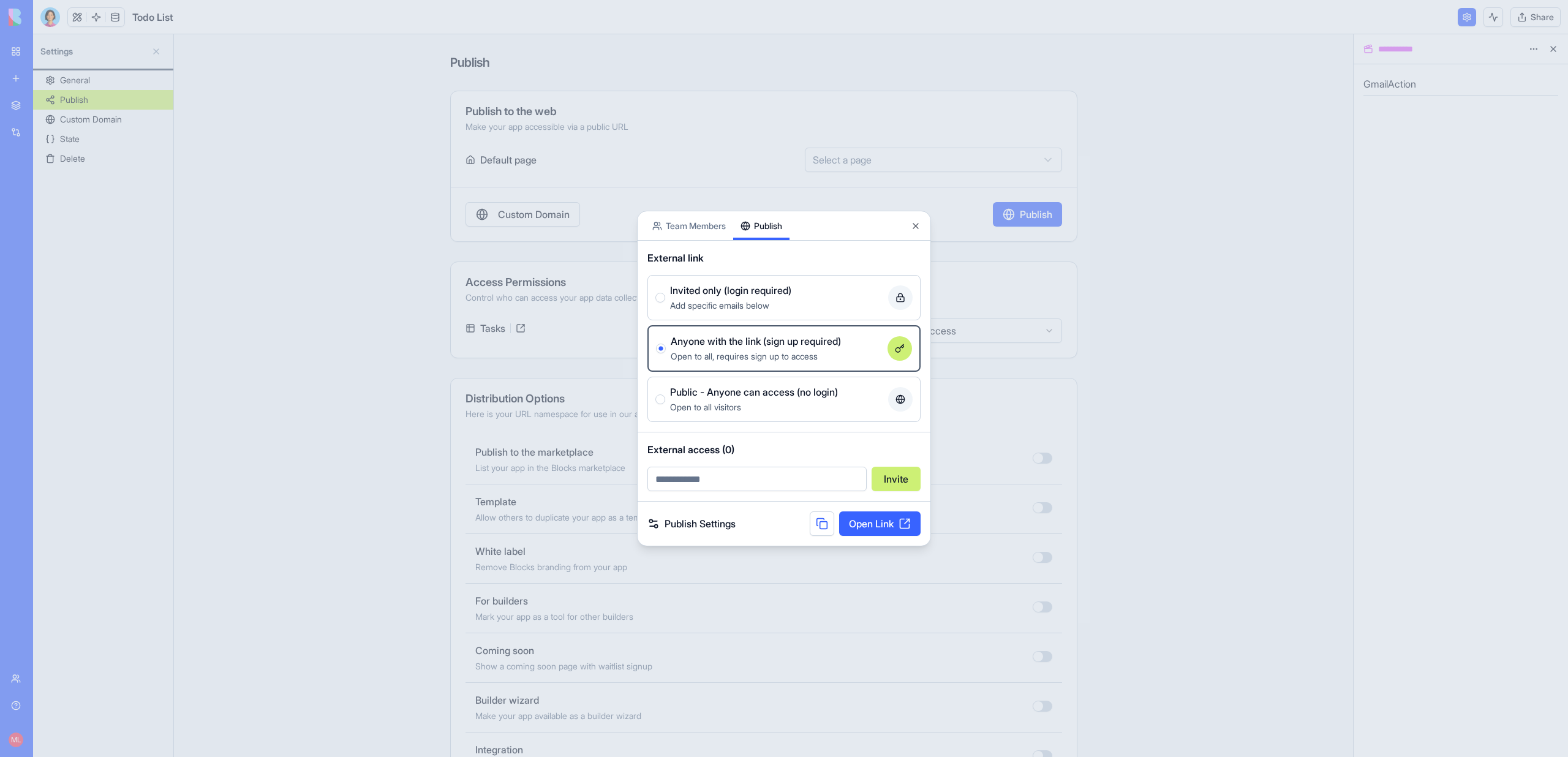 click on "Public - Anyone can access (no login) Open to all visitors" at bounding box center (784, 399) 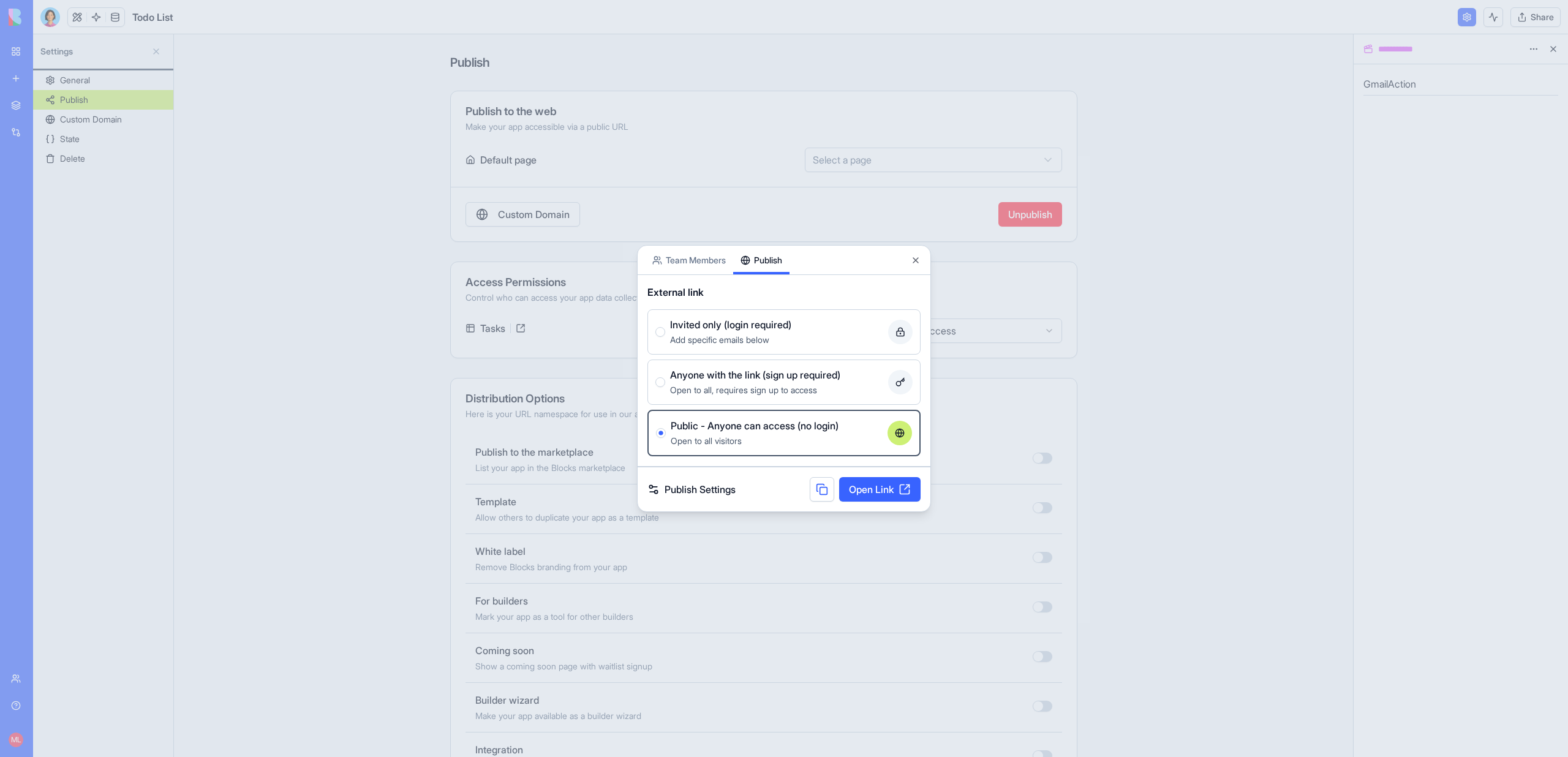 click at bounding box center (784, 378) 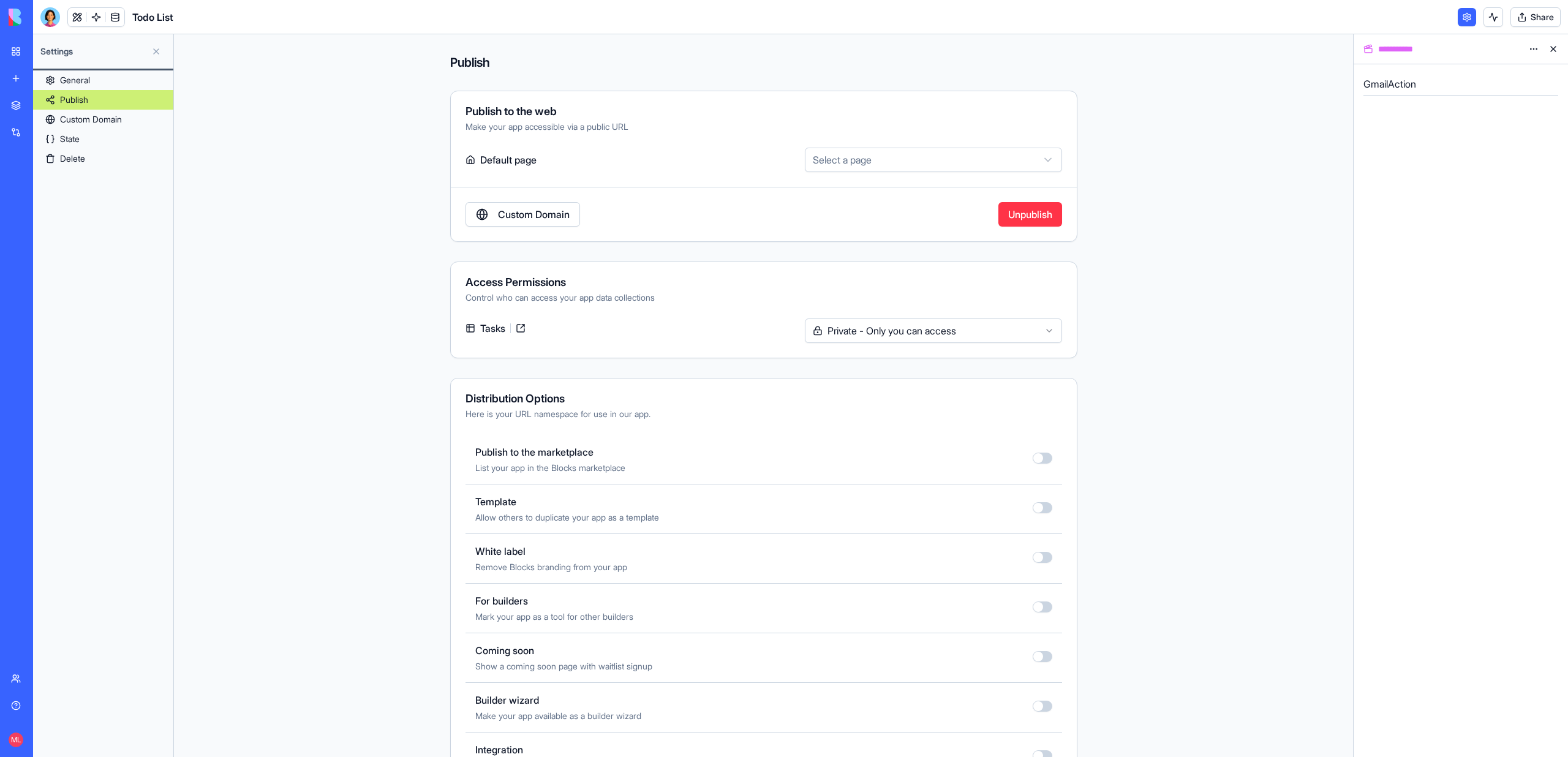 click on "My workspace" at bounding box center [28, 51] 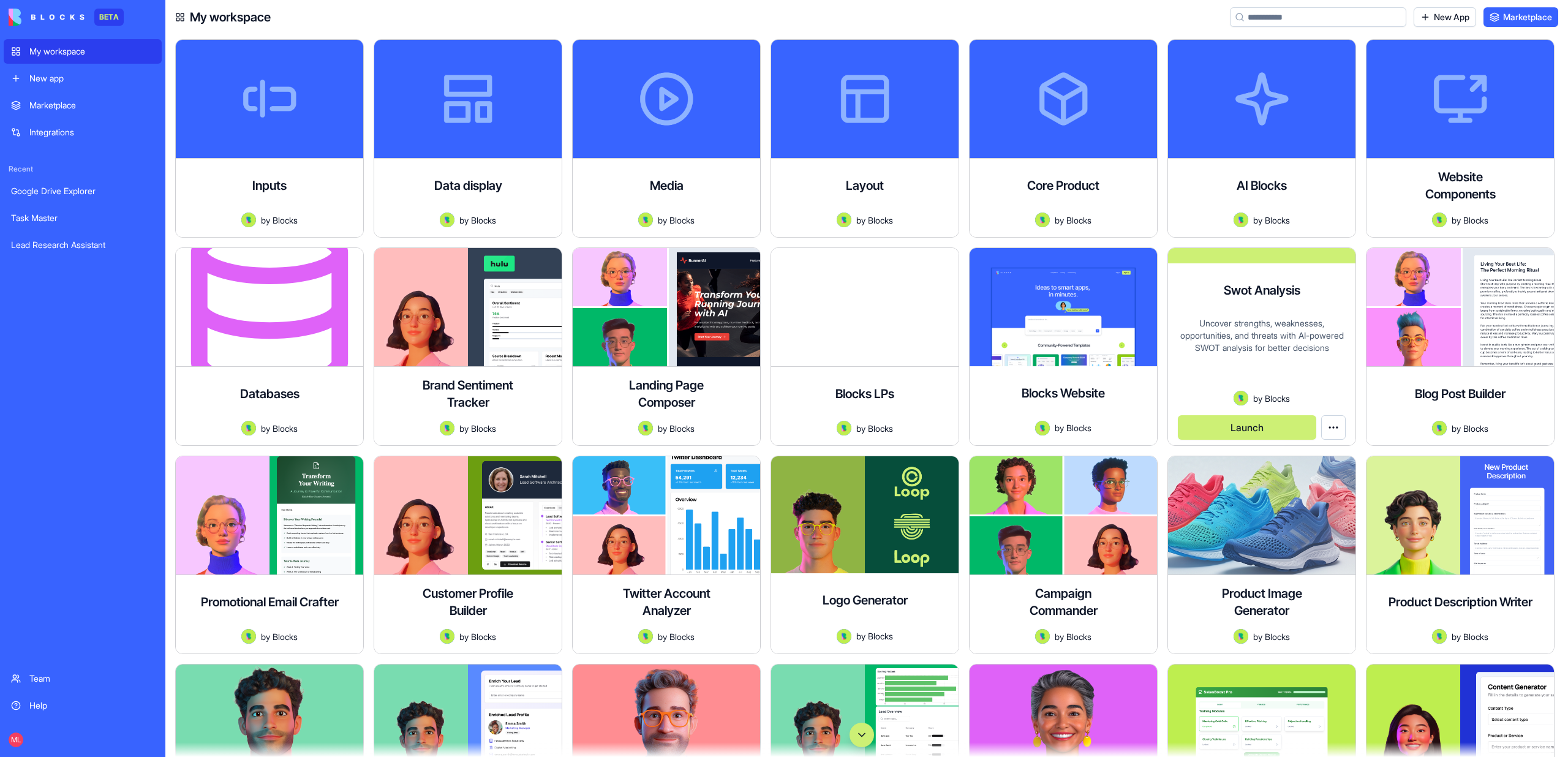 scroll, scrollTop: 0, scrollLeft: 0, axis: both 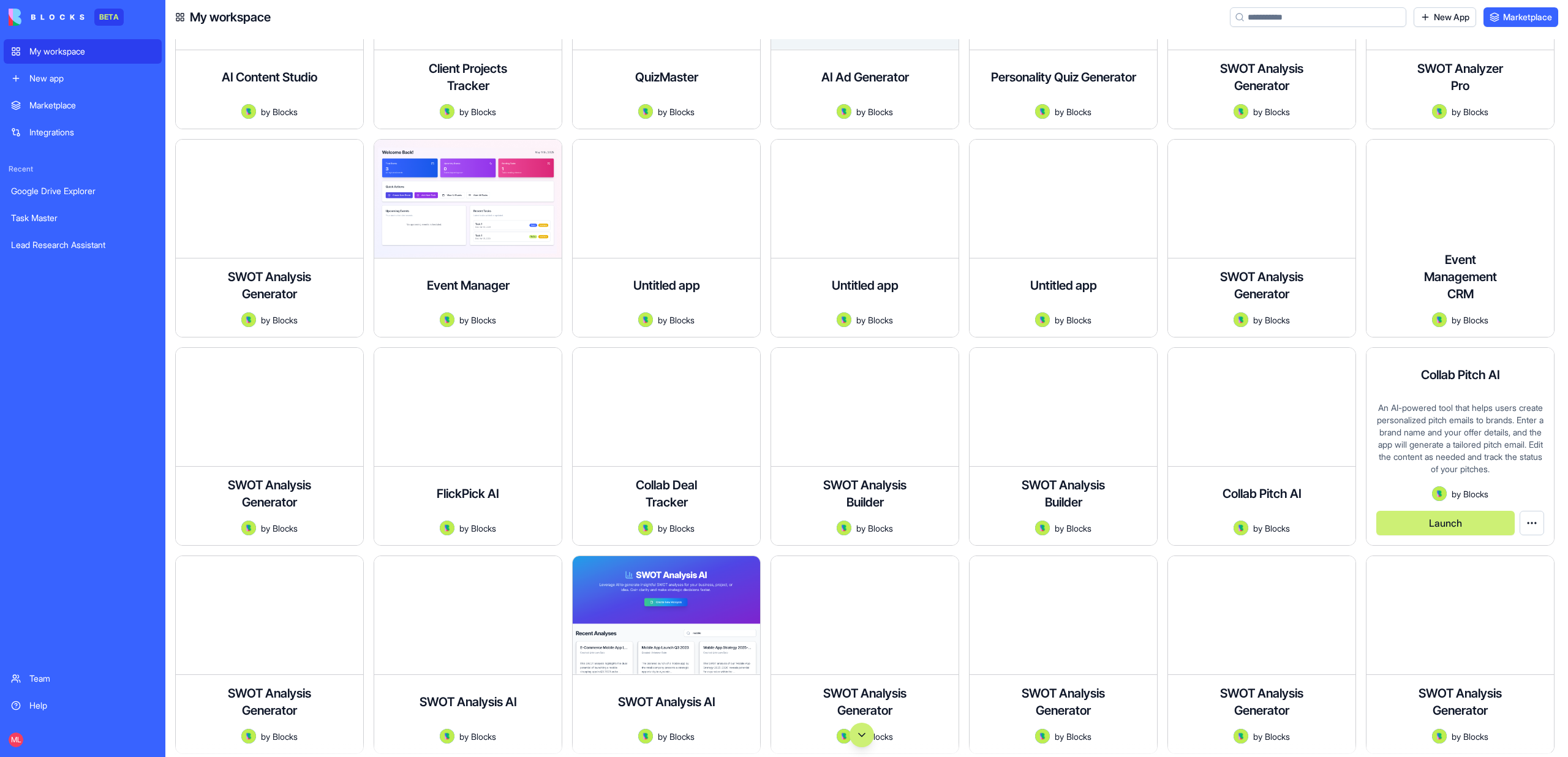 click on "Launch" at bounding box center [1446, 523] 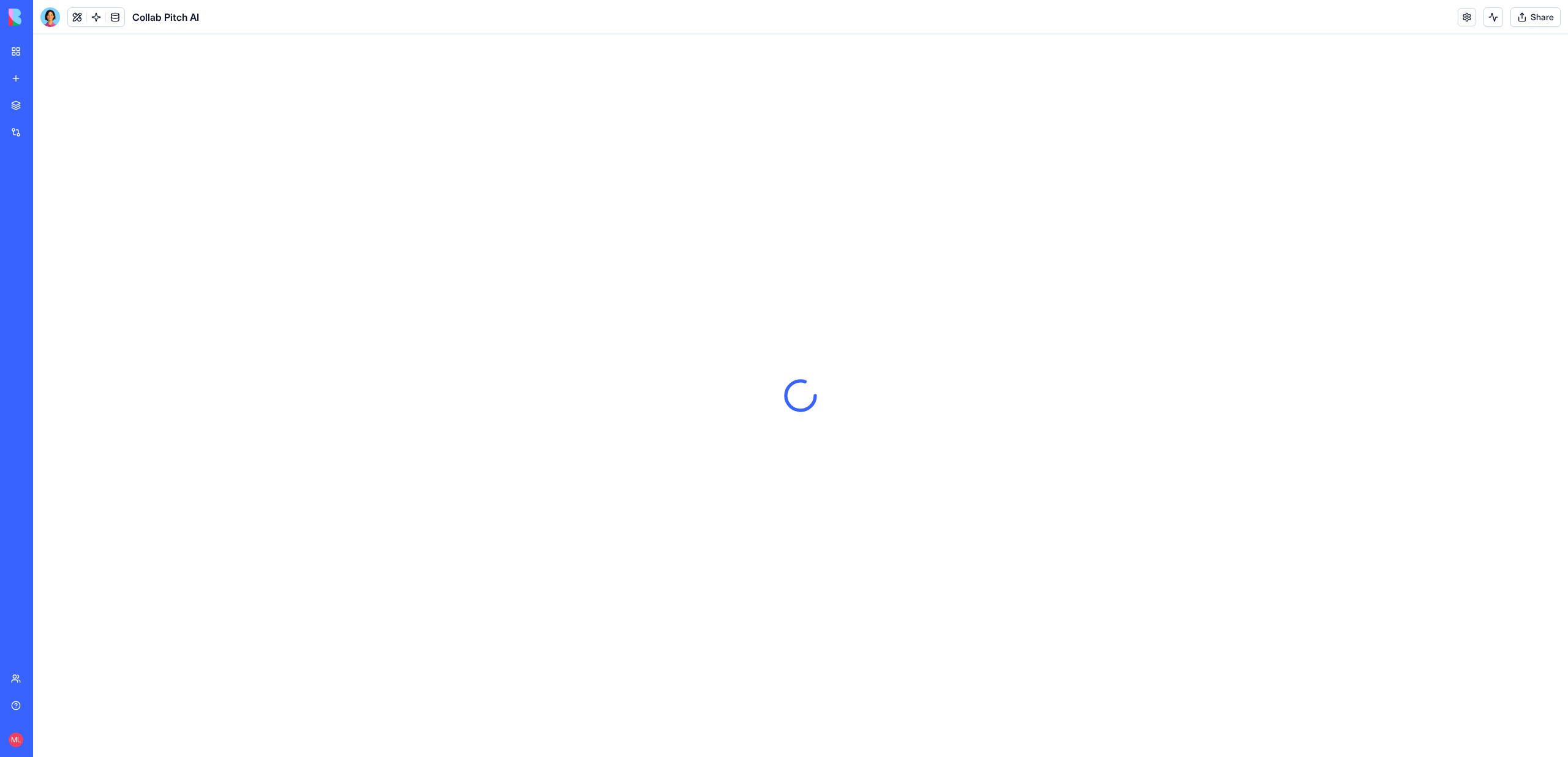click on "Share" at bounding box center (1536, 17) 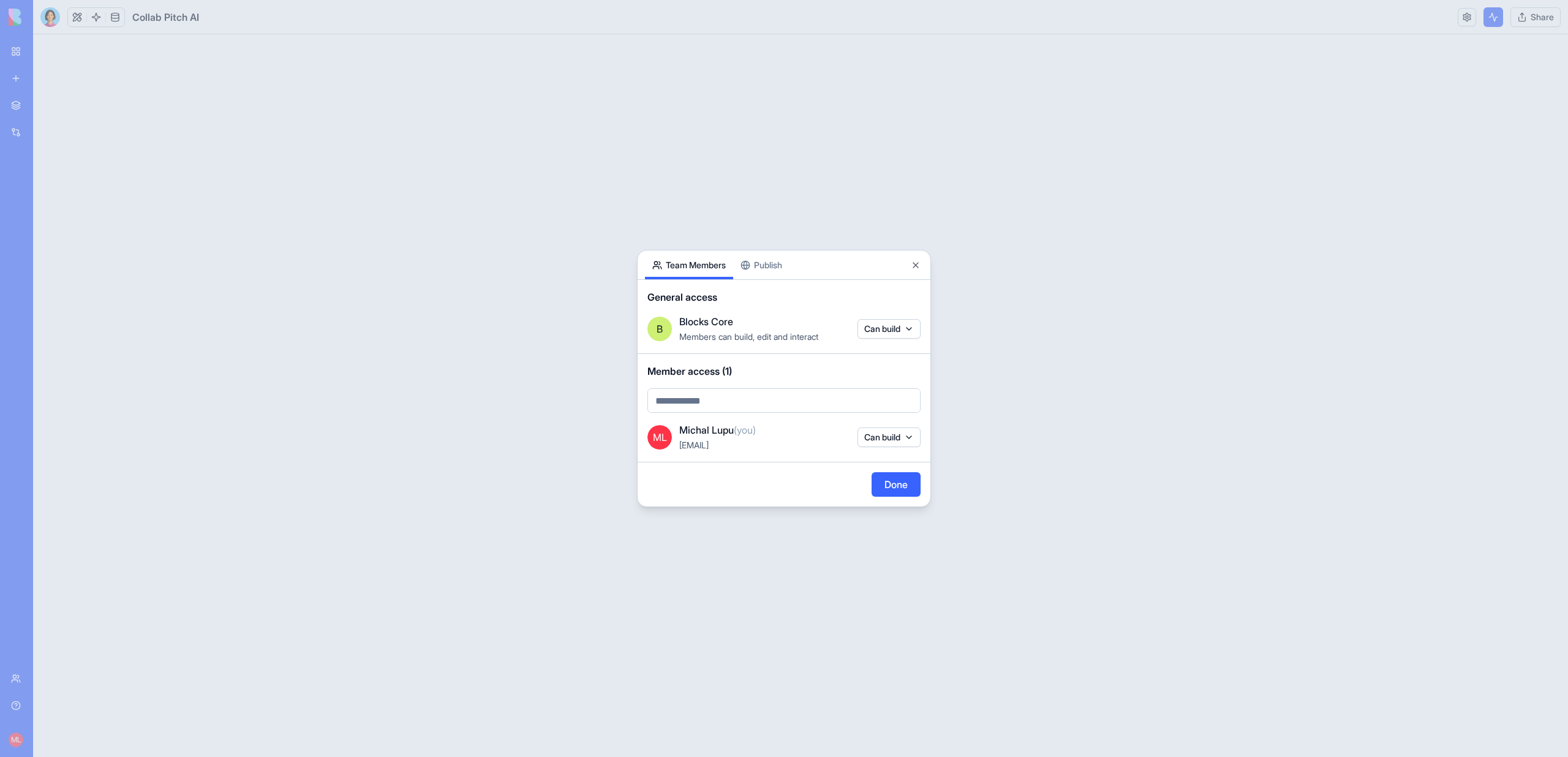 click at bounding box center (784, 378) 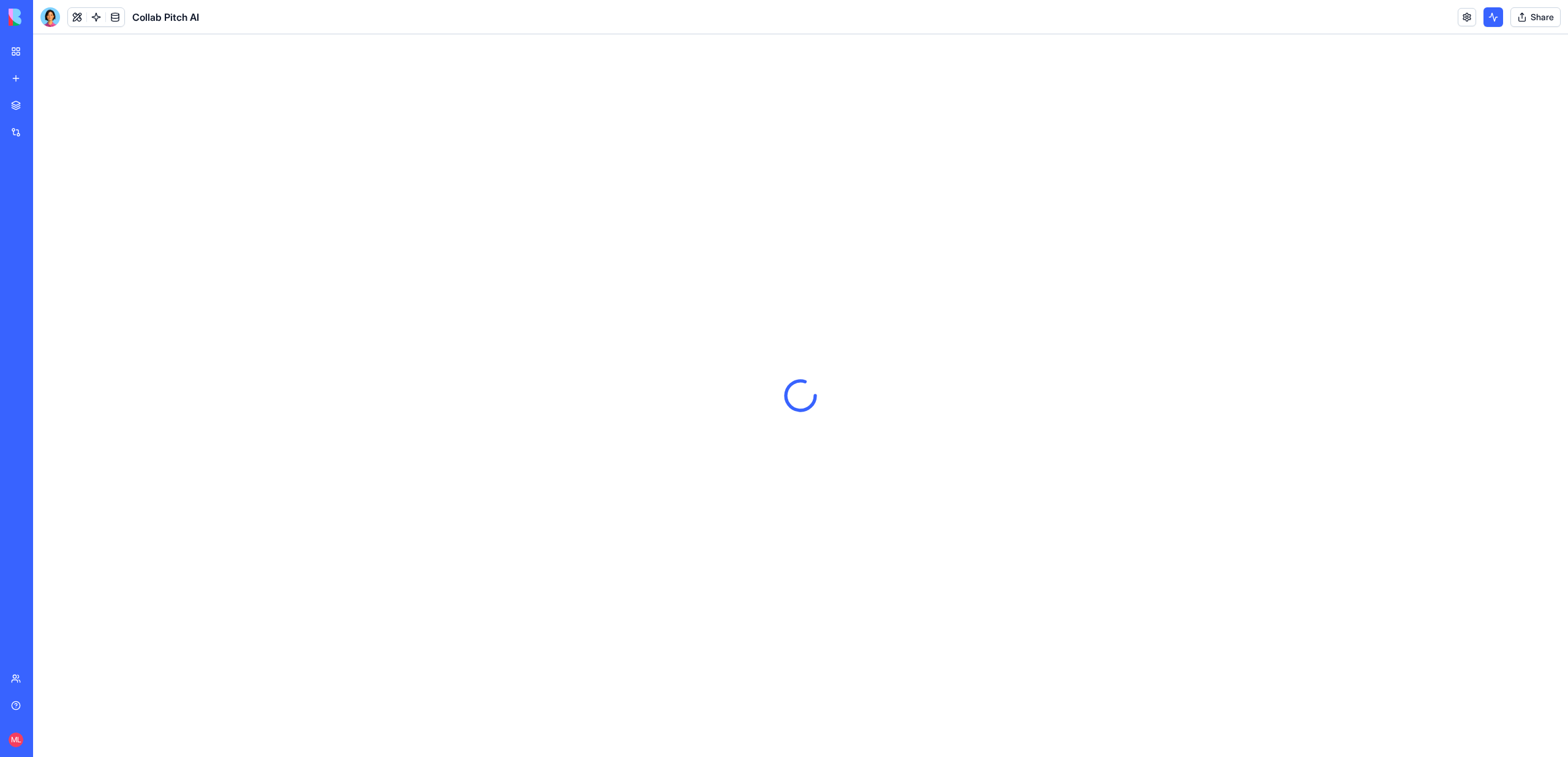 click on "Share" at bounding box center (1536, 17) 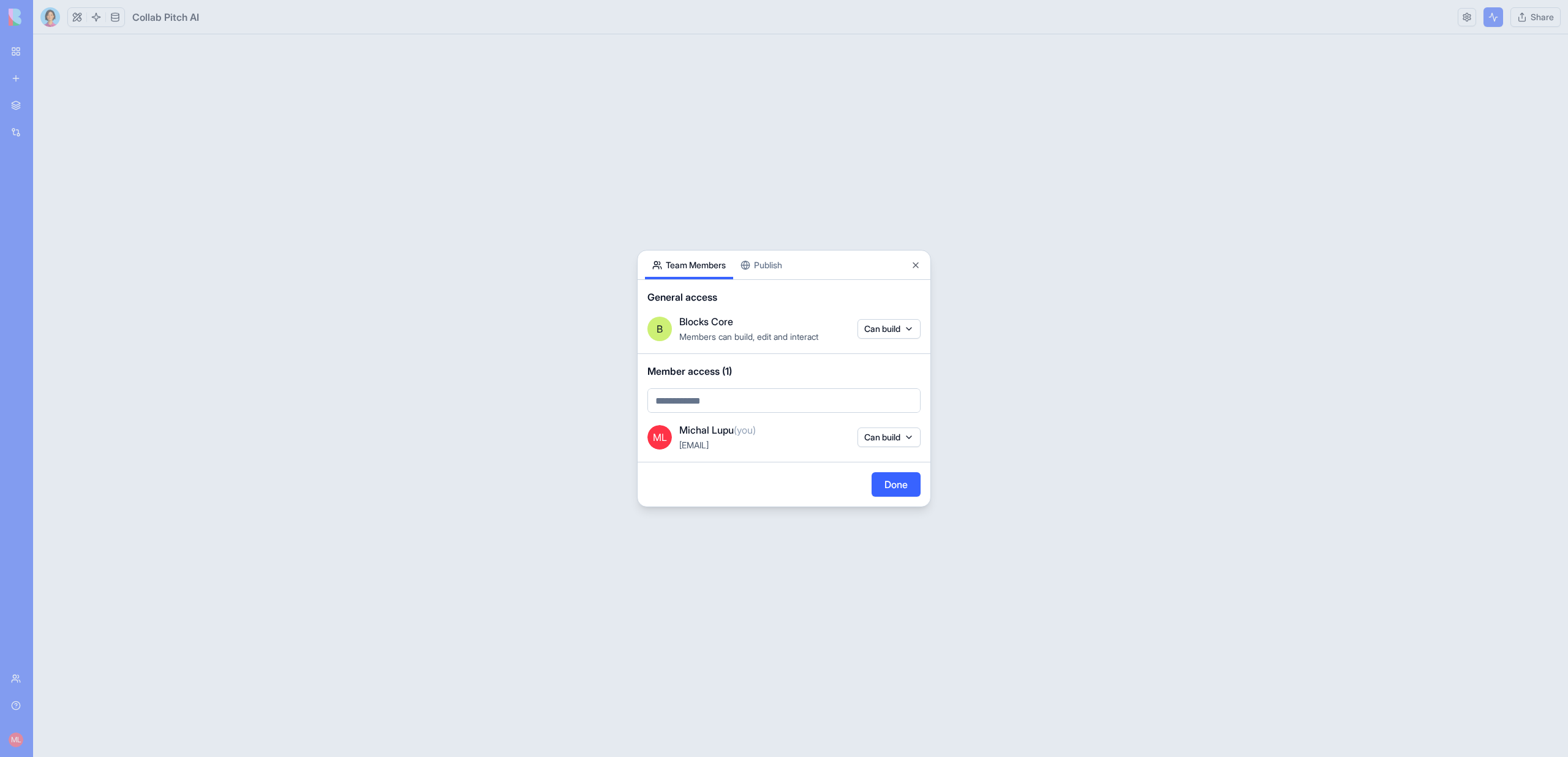 click on "General access B Blocks Core Members can build, edit and interact Can build" at bounding box center (784, 317) 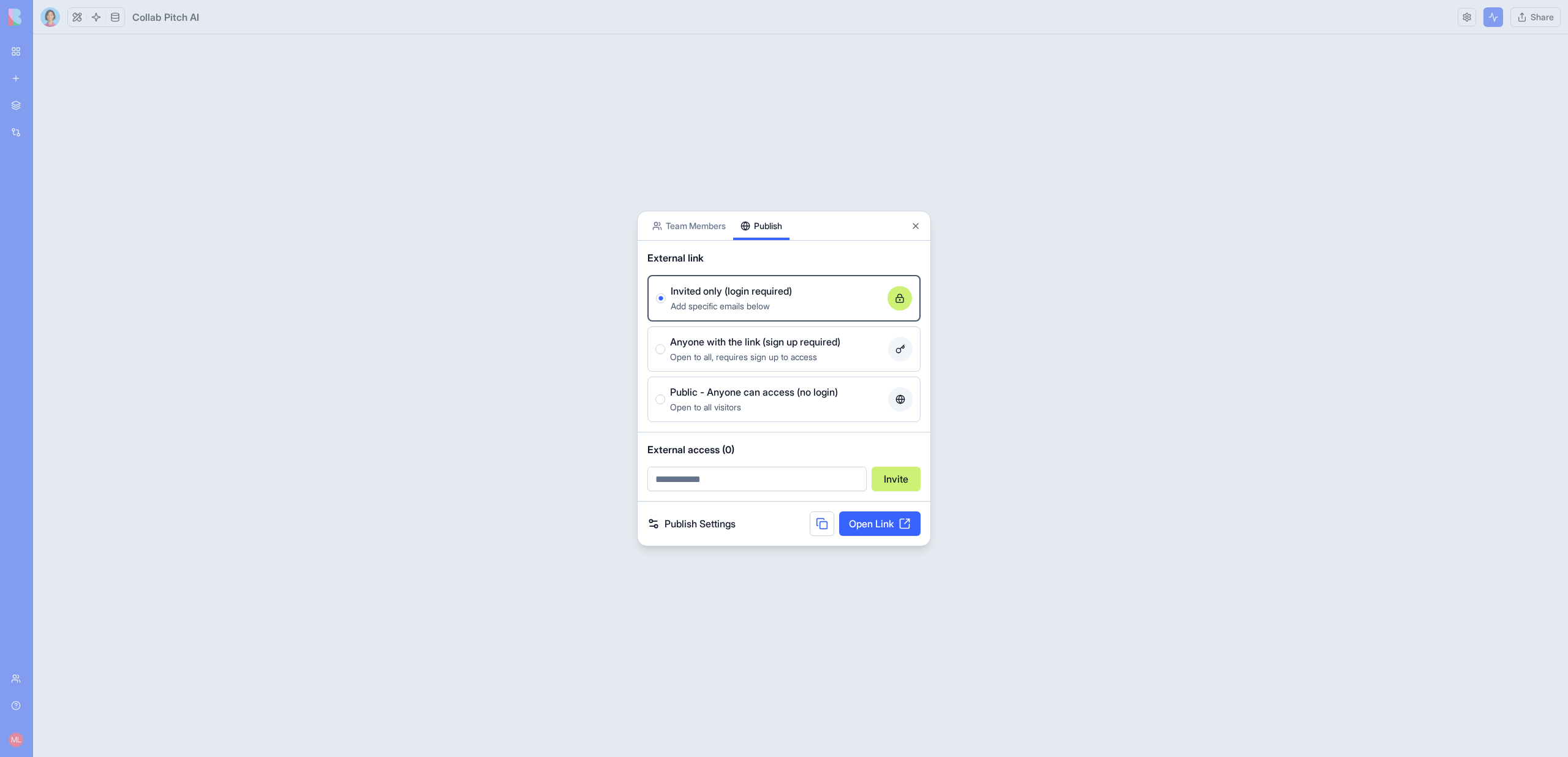 click on "Share App Team Members Publish External link Invited only (login required) Add specific emails below Anyone with the link (sign up required) Open to all, requires sign up to access Public - Anyone can access (no login) Open to all visitors External access (0) Invite Publish Settings Open Link Close" at bounding box center (784, 378) 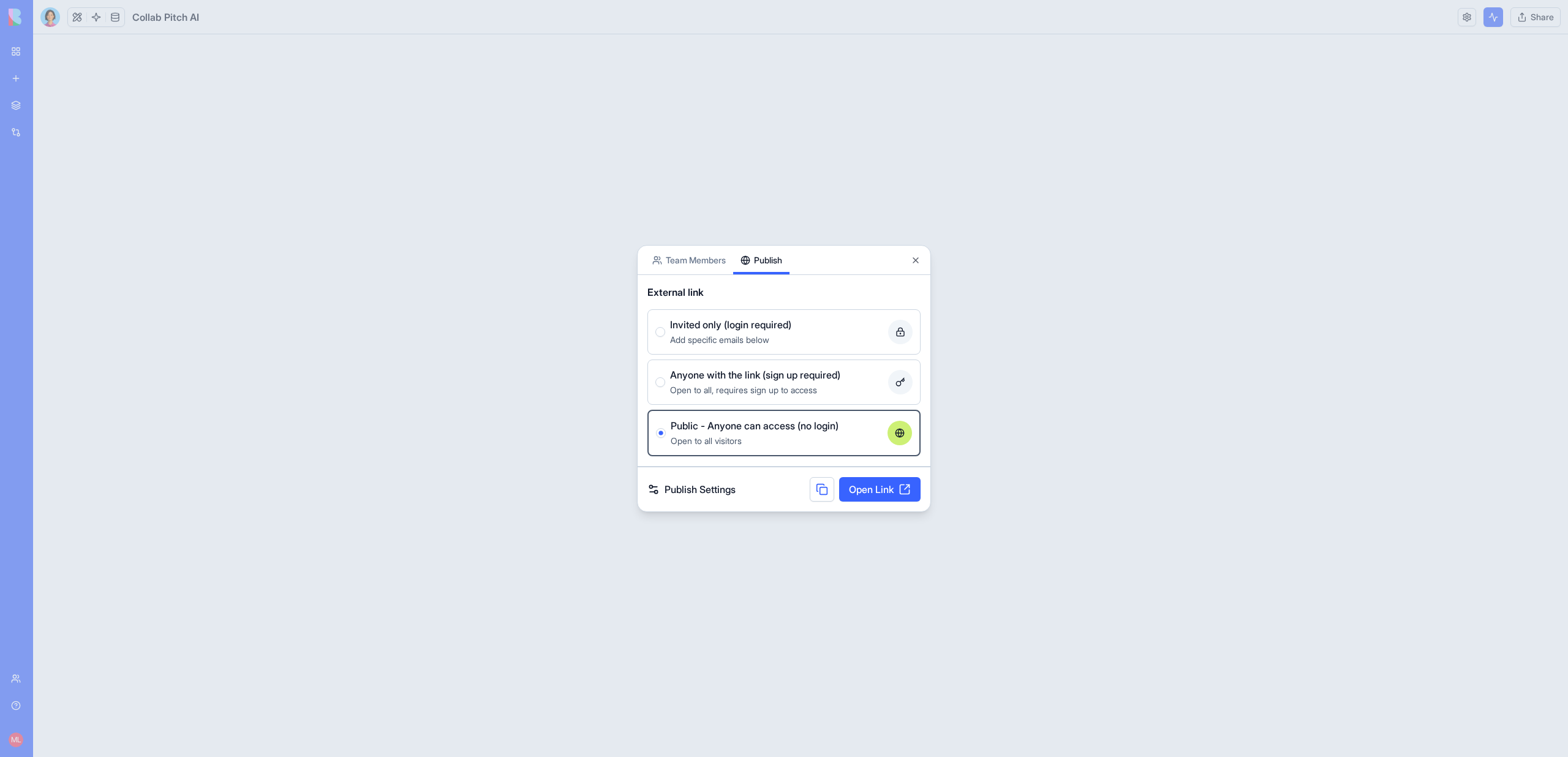 click on "Publish Settings" at bounding box center (692, 489) 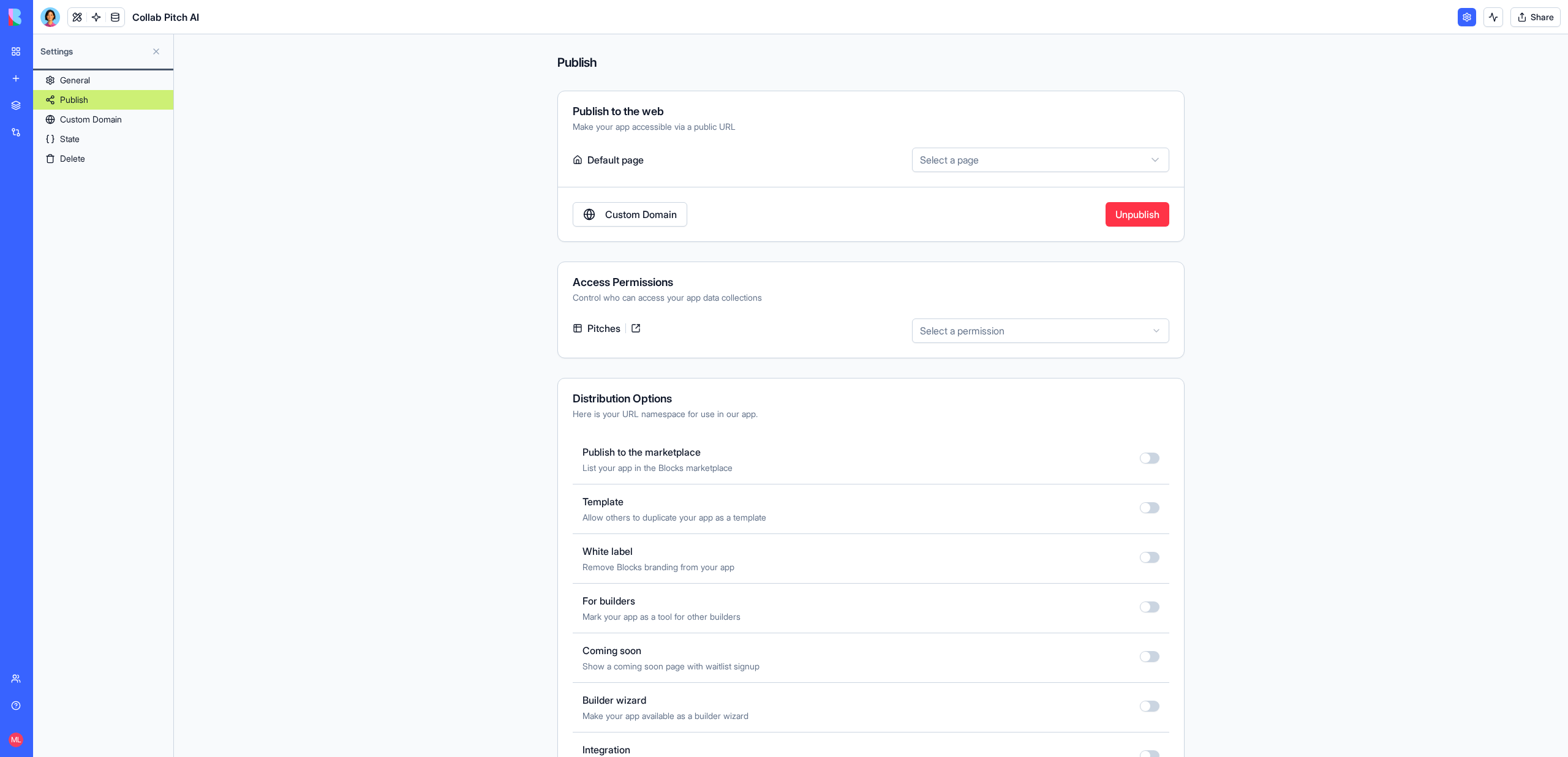 click on "**********" at bounding box center (871, 166) 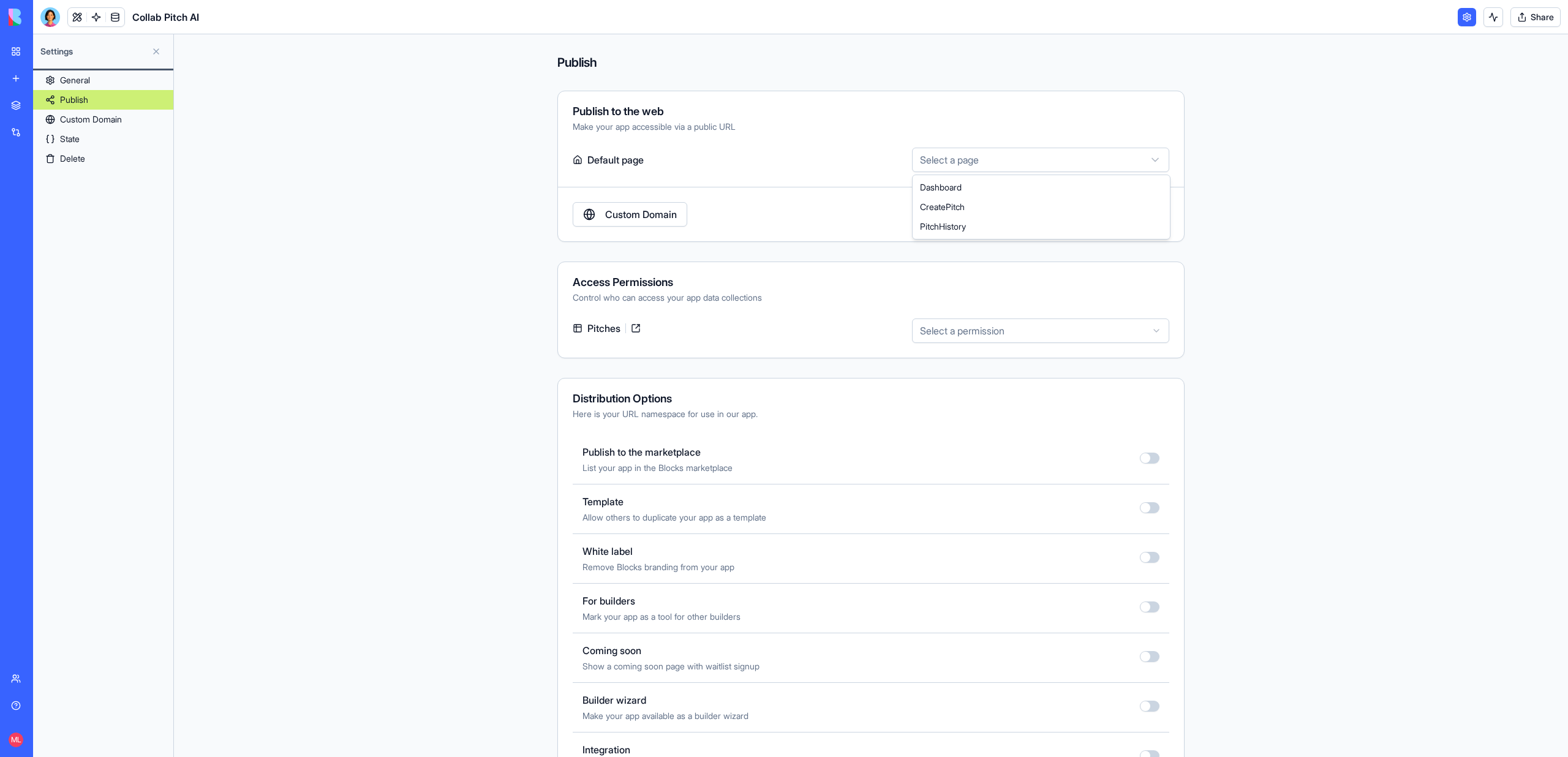 click on "**********" at bounding box center (784, 378) 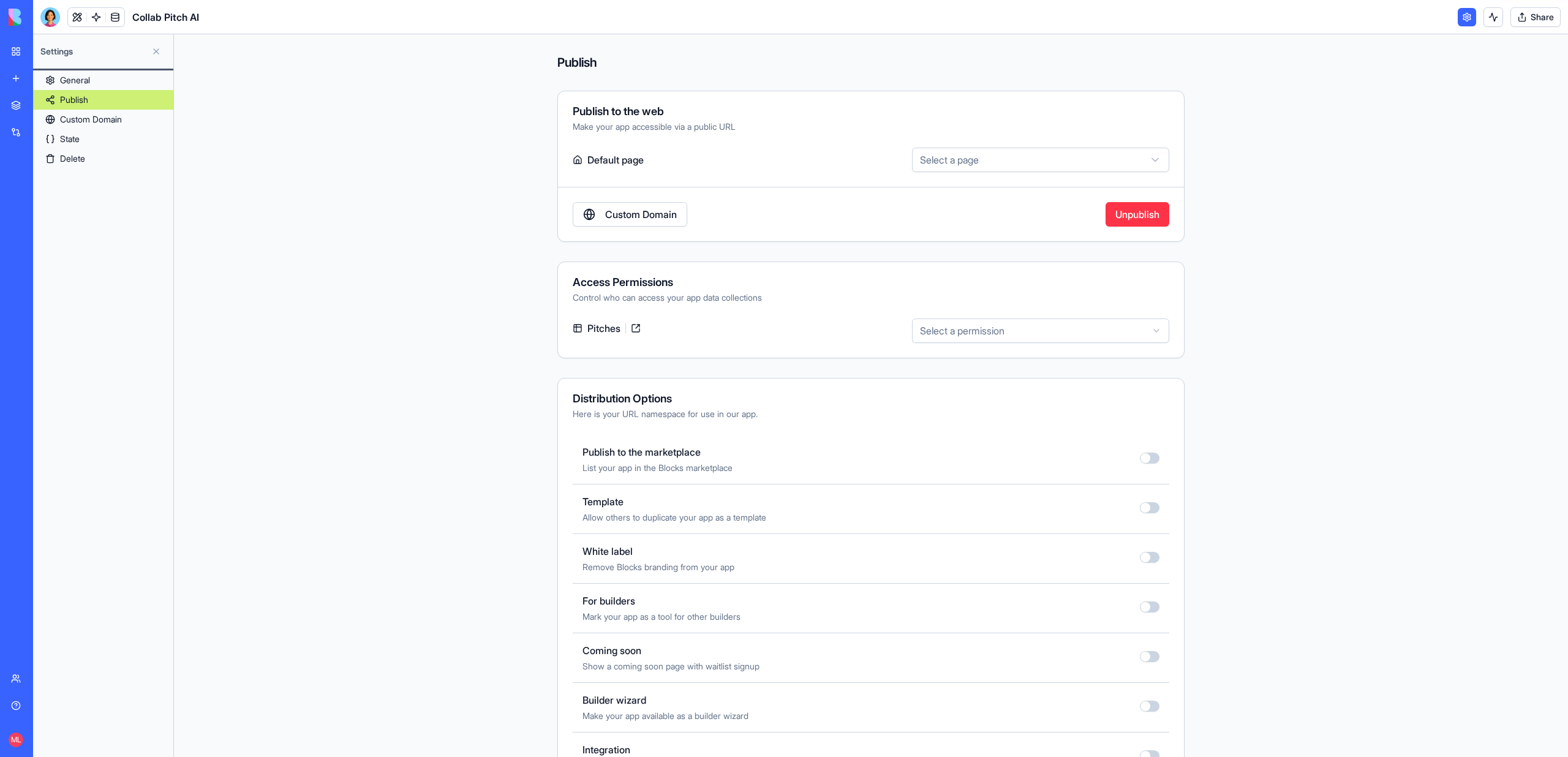 click on "Share" at bounding box center [1536, 17] 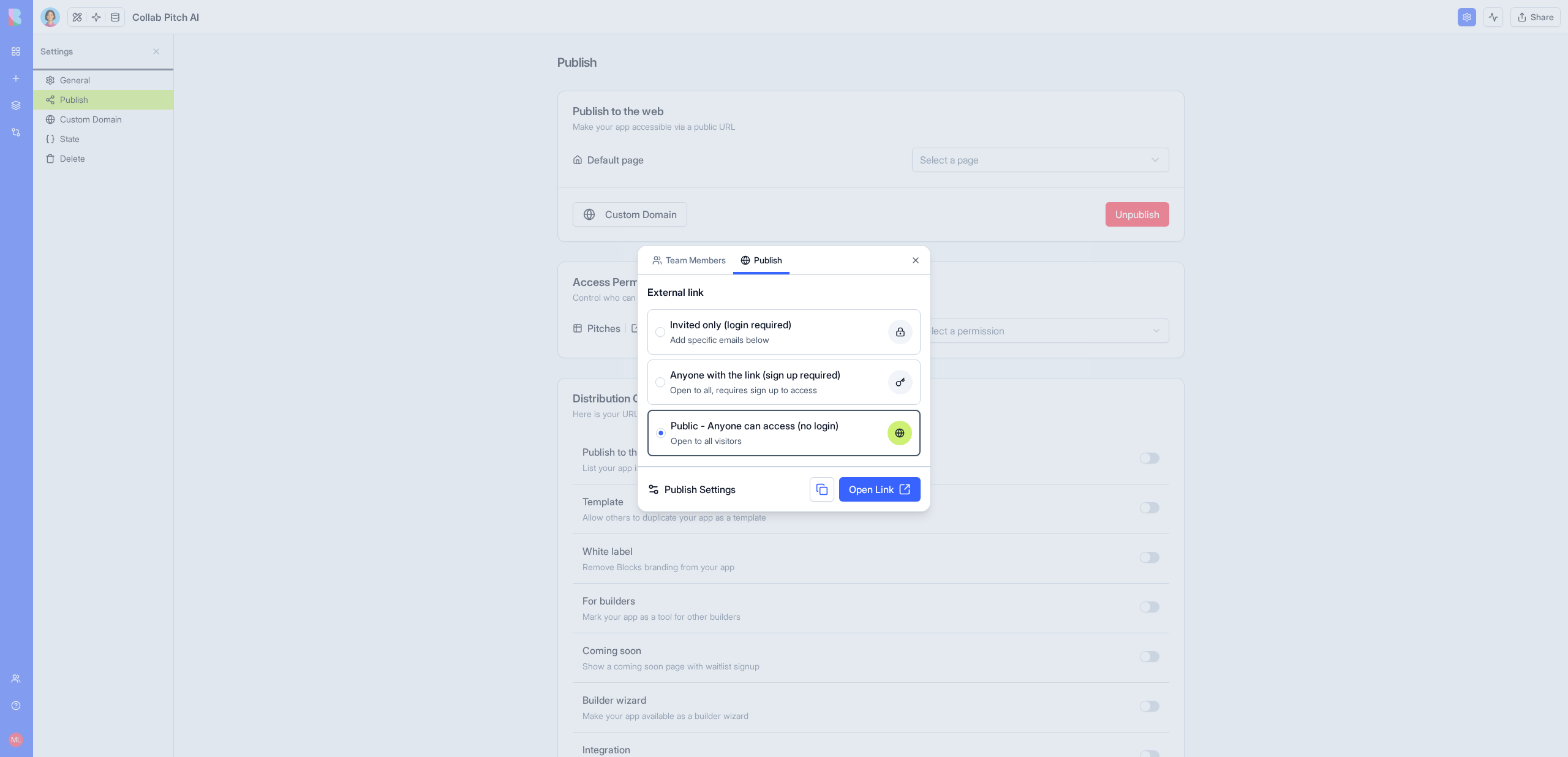 click at bounding box center (784, 378) 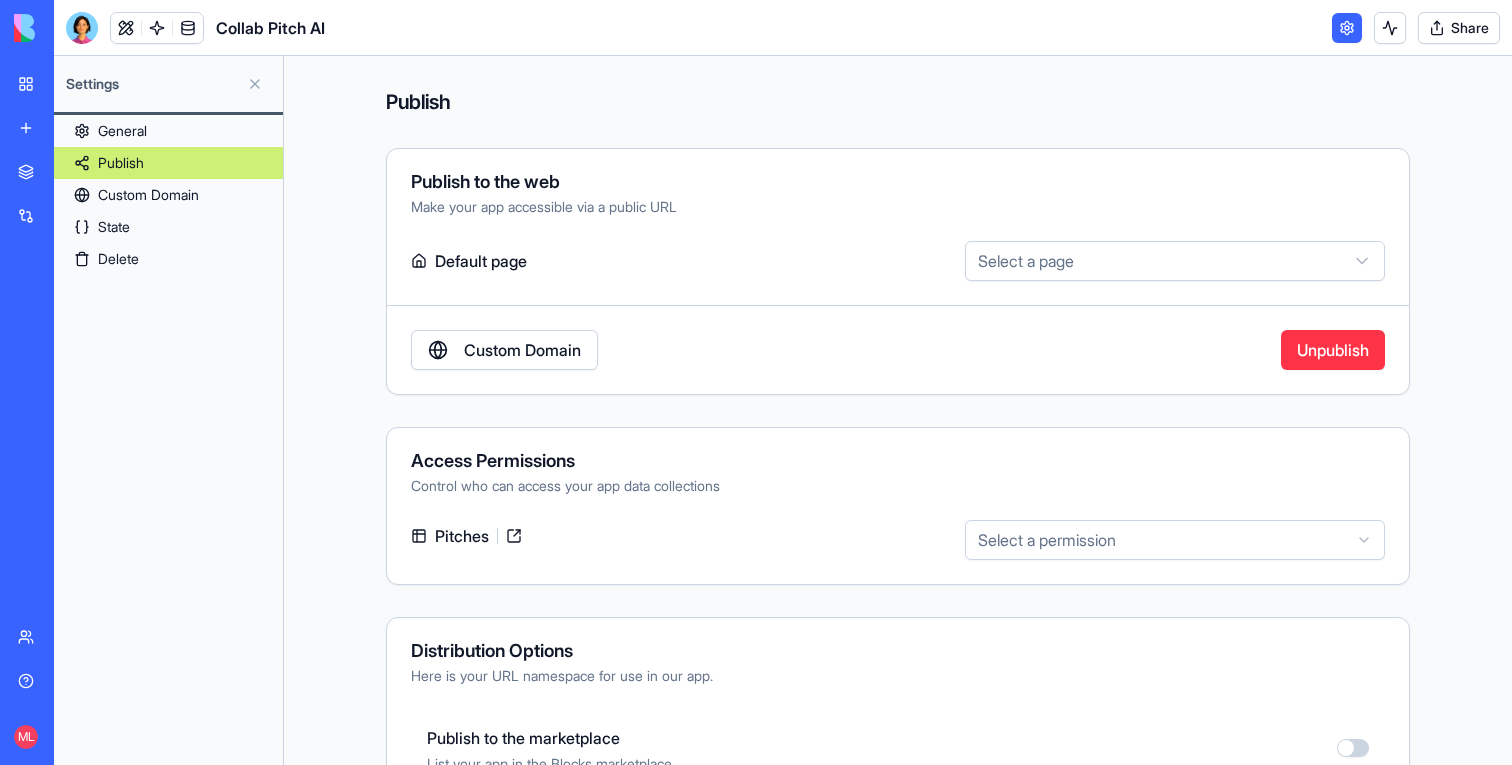click on "**********" at bounding box center [898, 410] 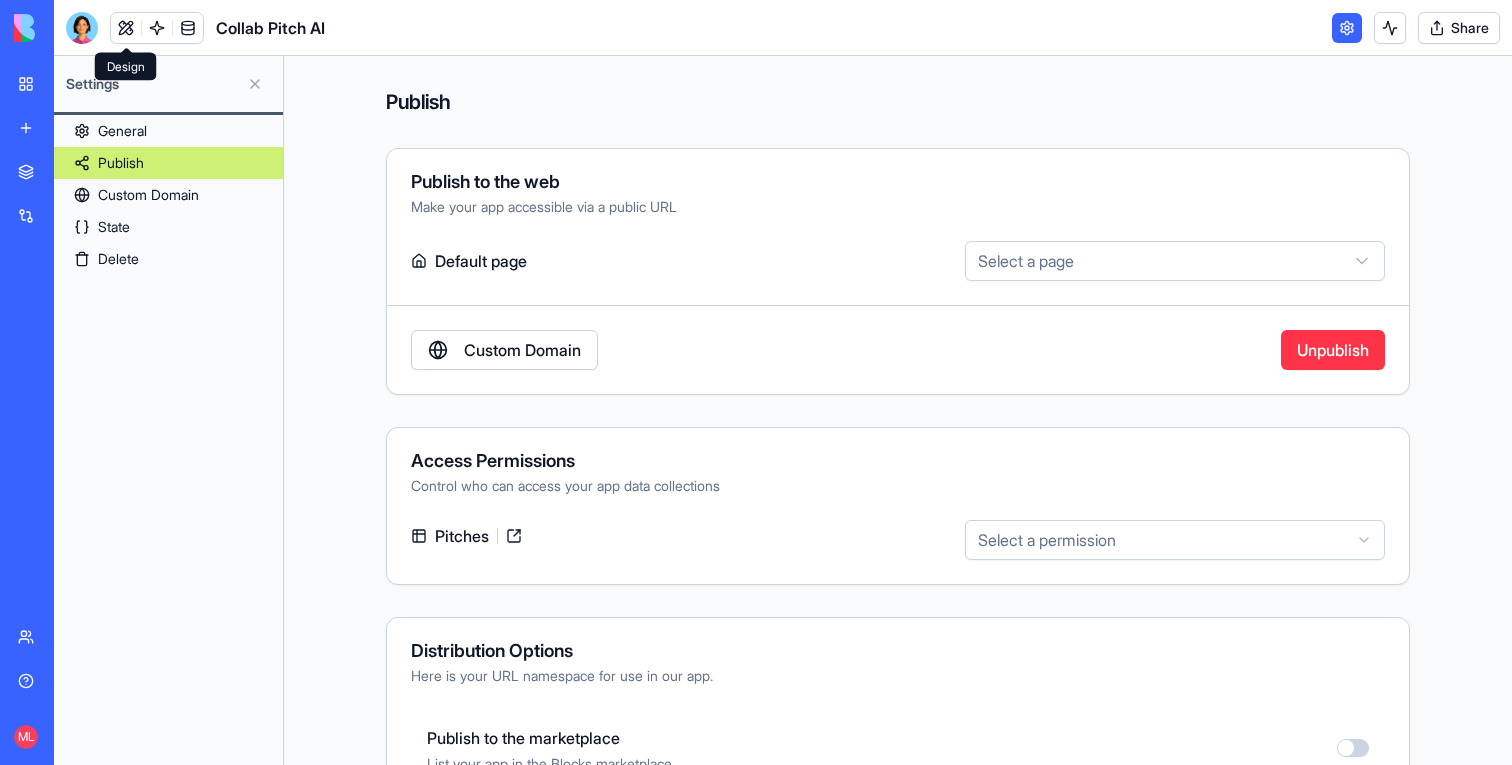 click at bounding box center (126, 28) 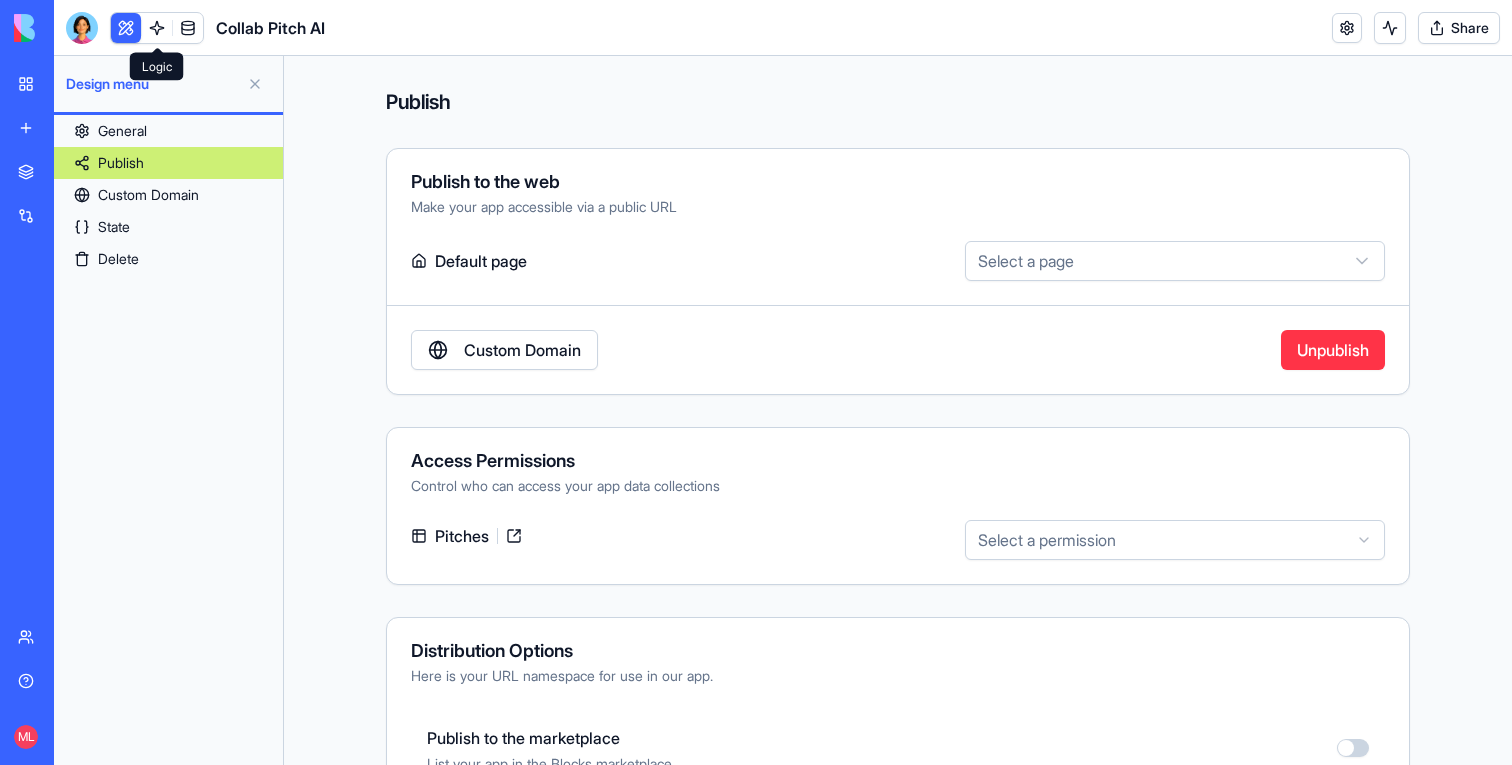 click at bounding box center (157, 28) 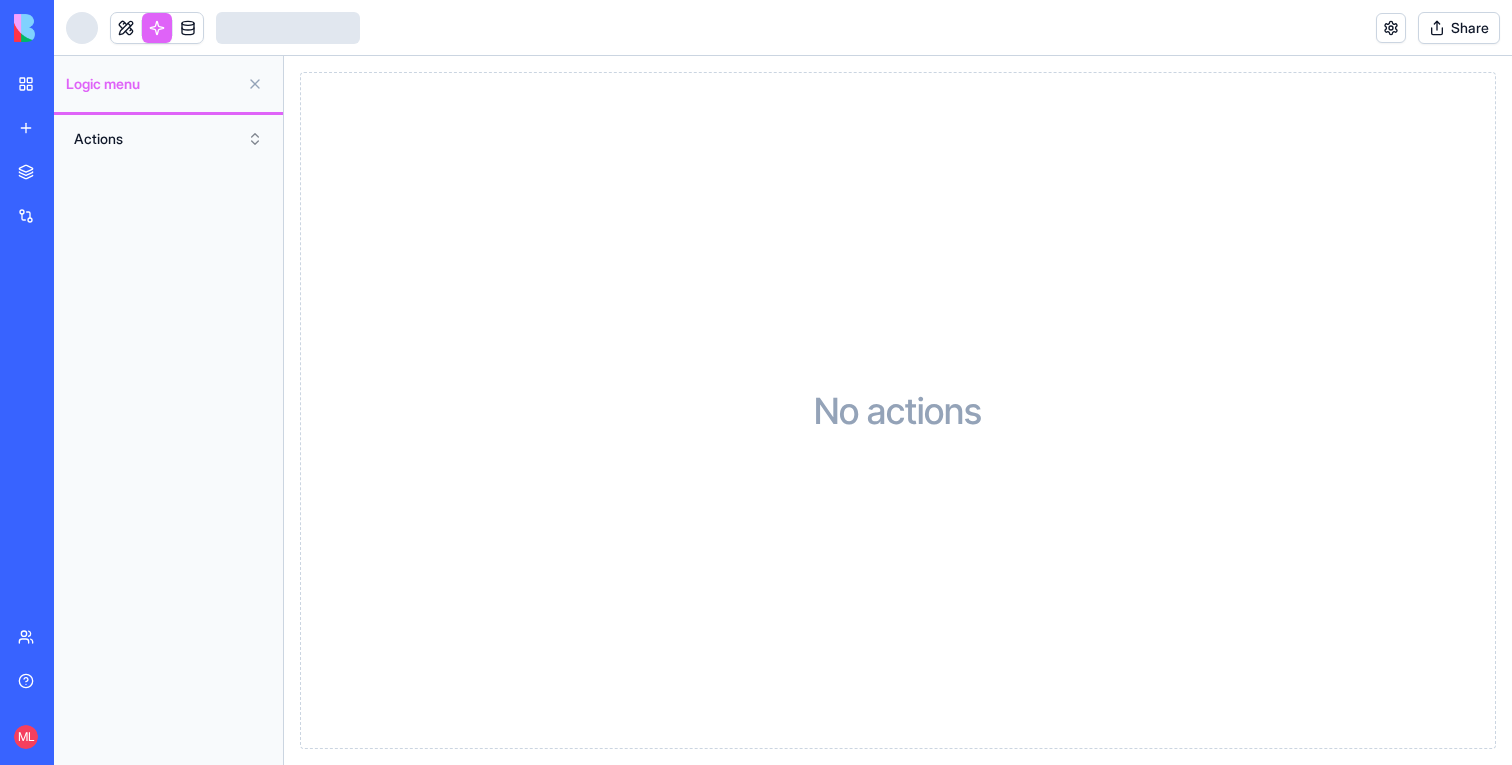 scroll, scrollTop: 0, scrollLeft: 0, axis: both 